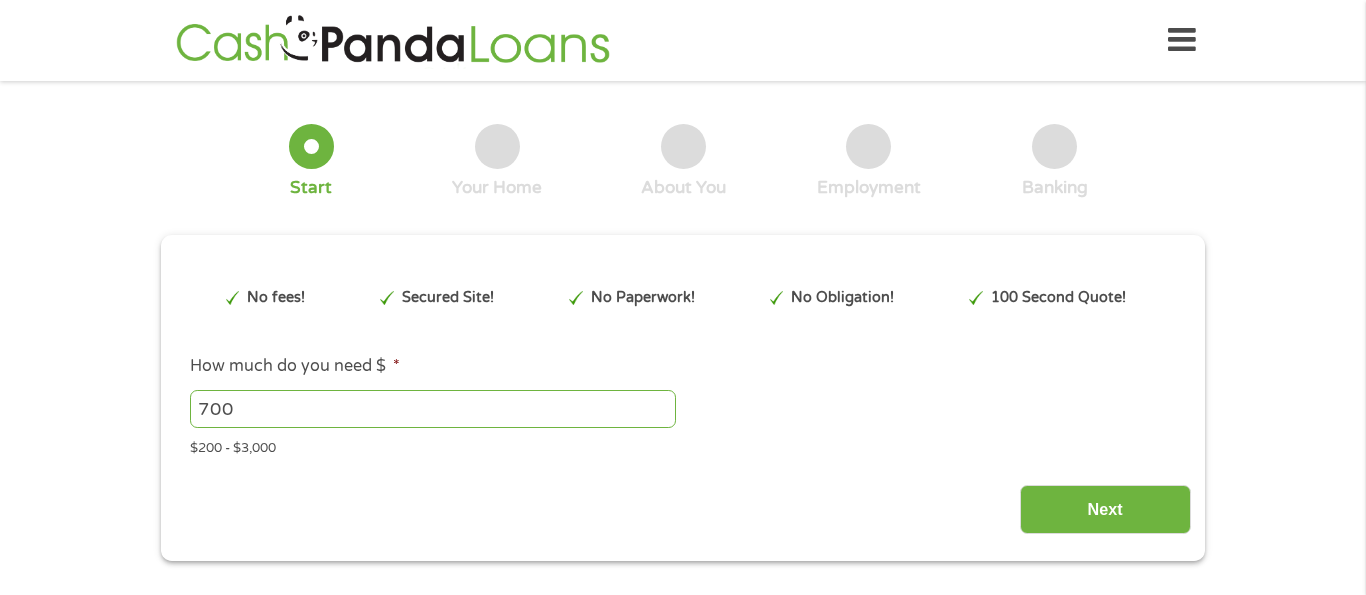 scroll, scrollTop: 0, scrollLeft: 0, axis: both 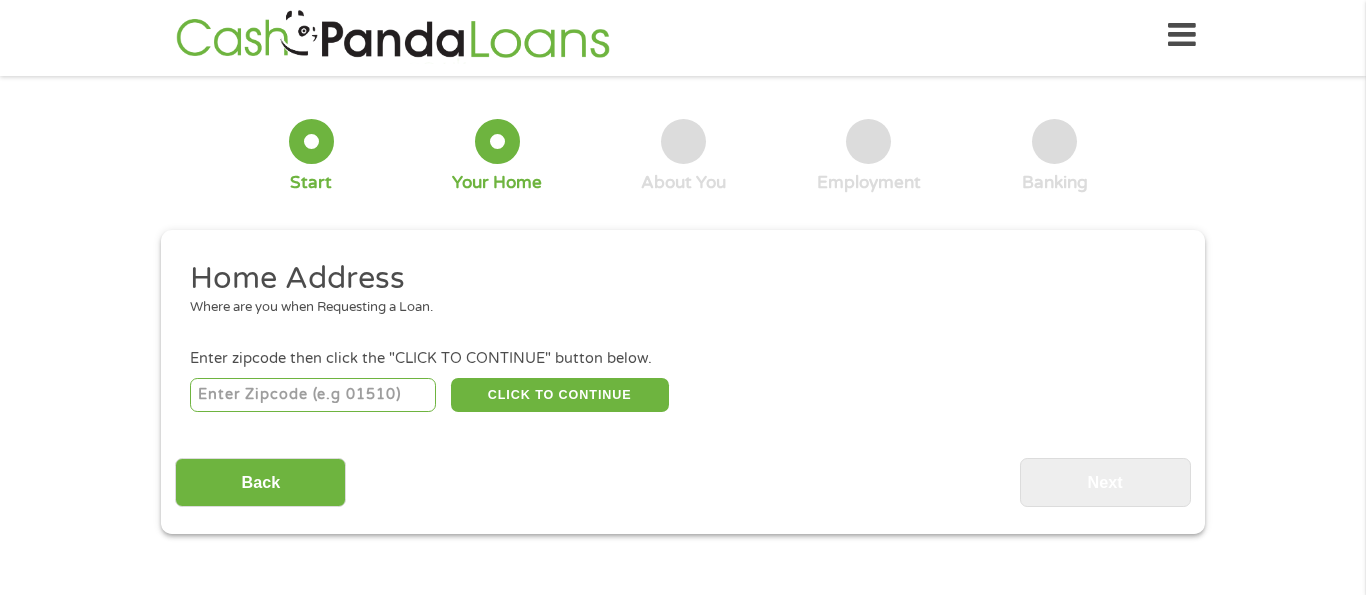 click at bounding box center [313, 395] 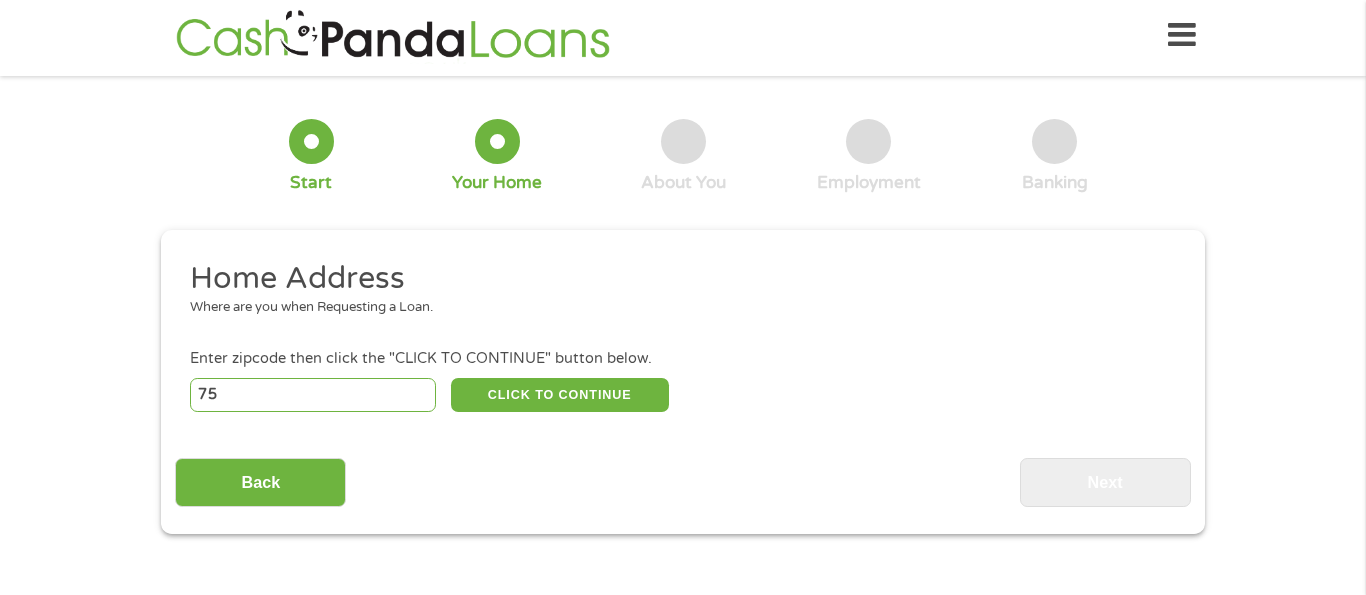 click on "75" at bounding box center [313, 395] 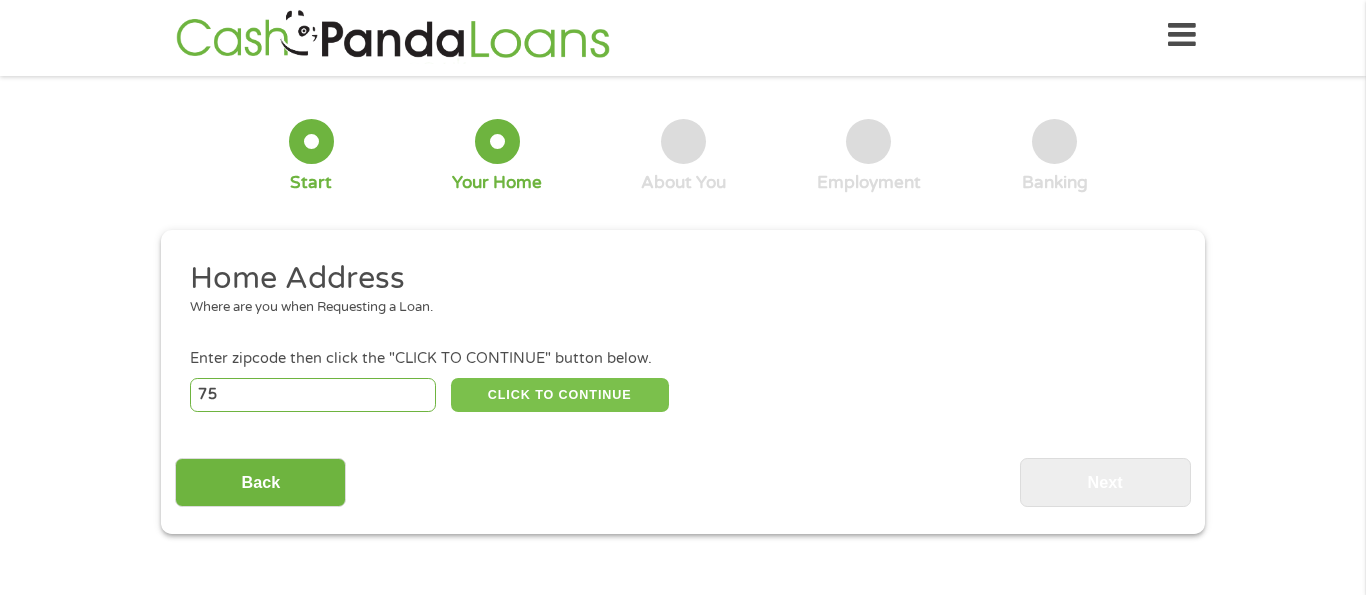 type on "[PHONE]" 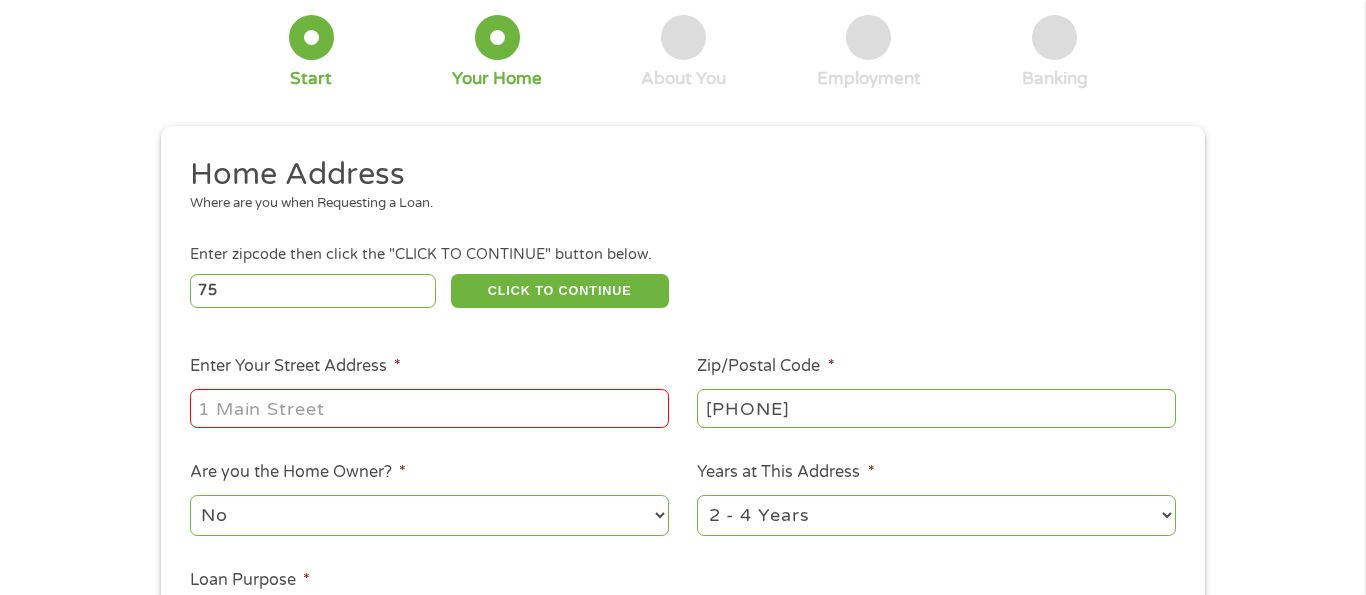 scroll, scrollTop: 121, scrollLeft: 0, axis: vertical 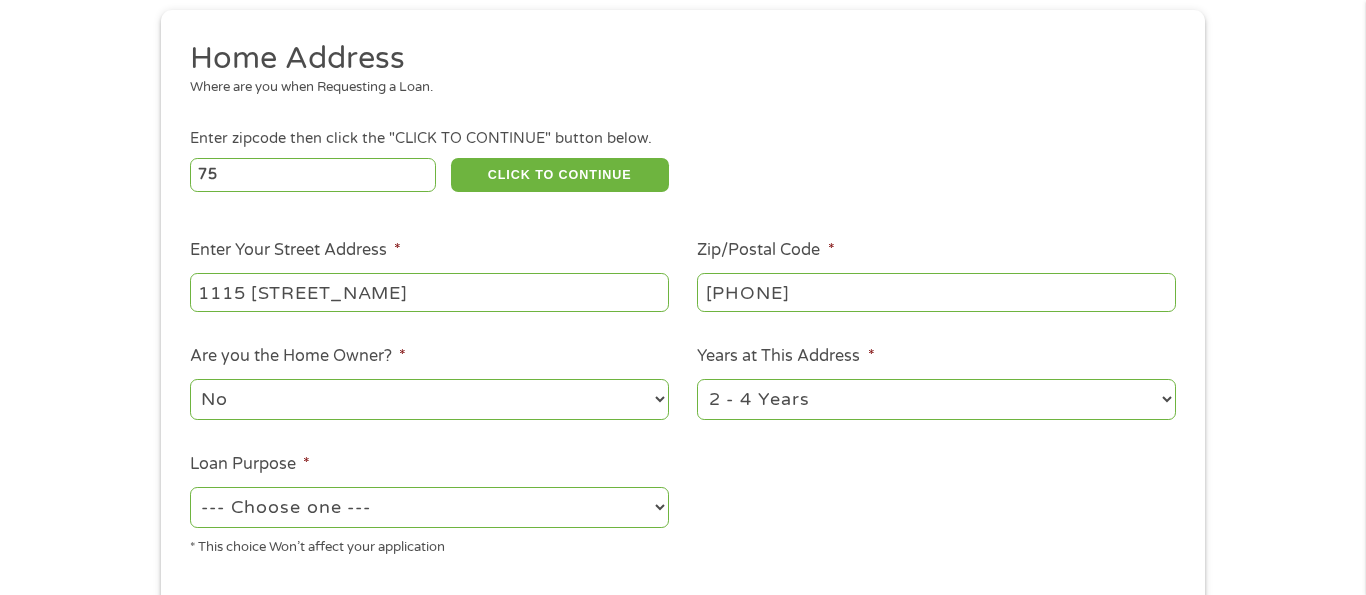 type on "1115 [STREET_NAME]" 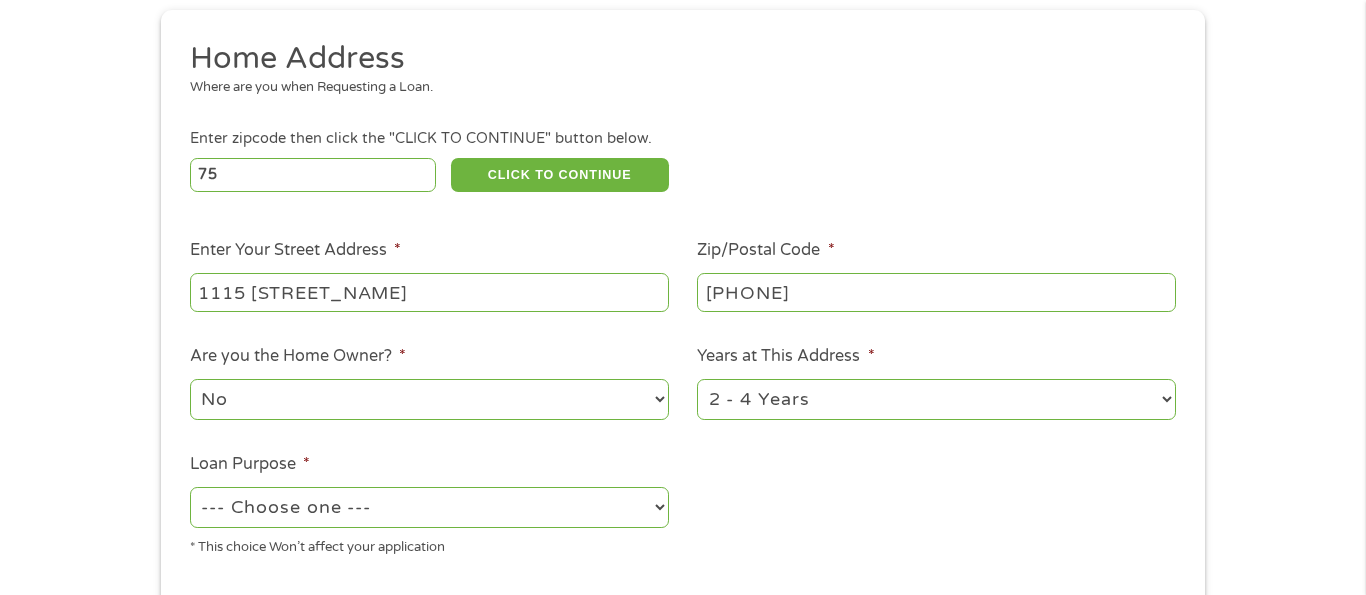click on "1 Year or less 1 - 2 Years 2 - 4 Years Over 4 Years" at bounding box center [936, 400] 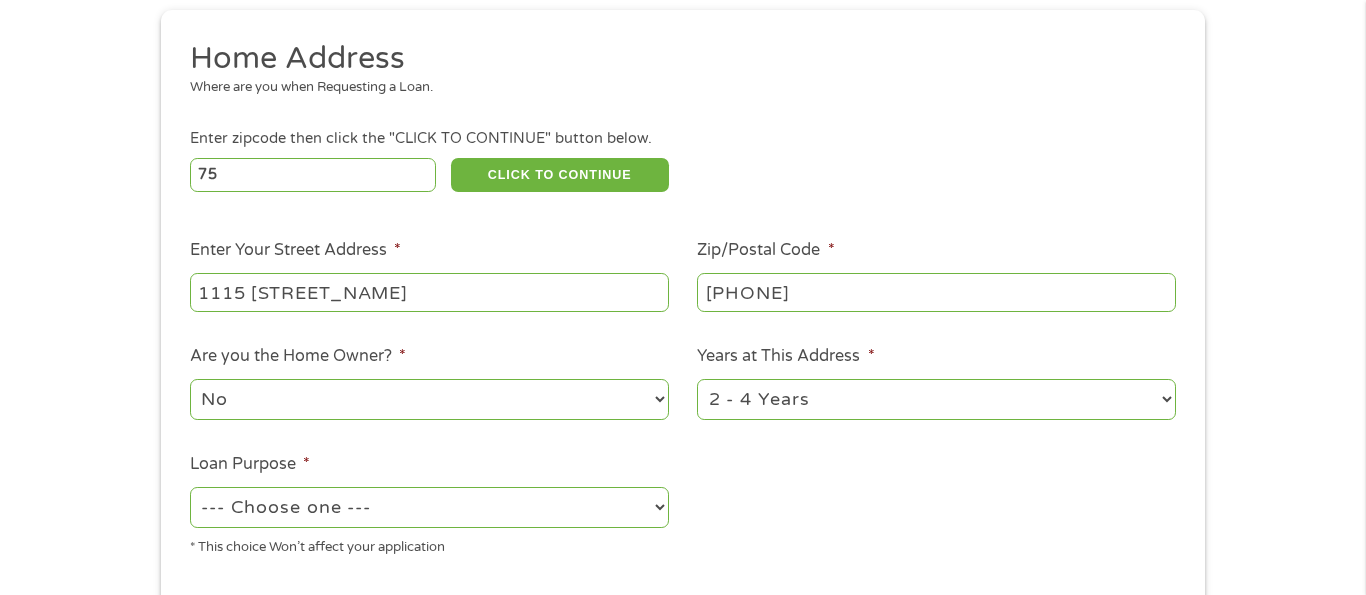 select on "12months" 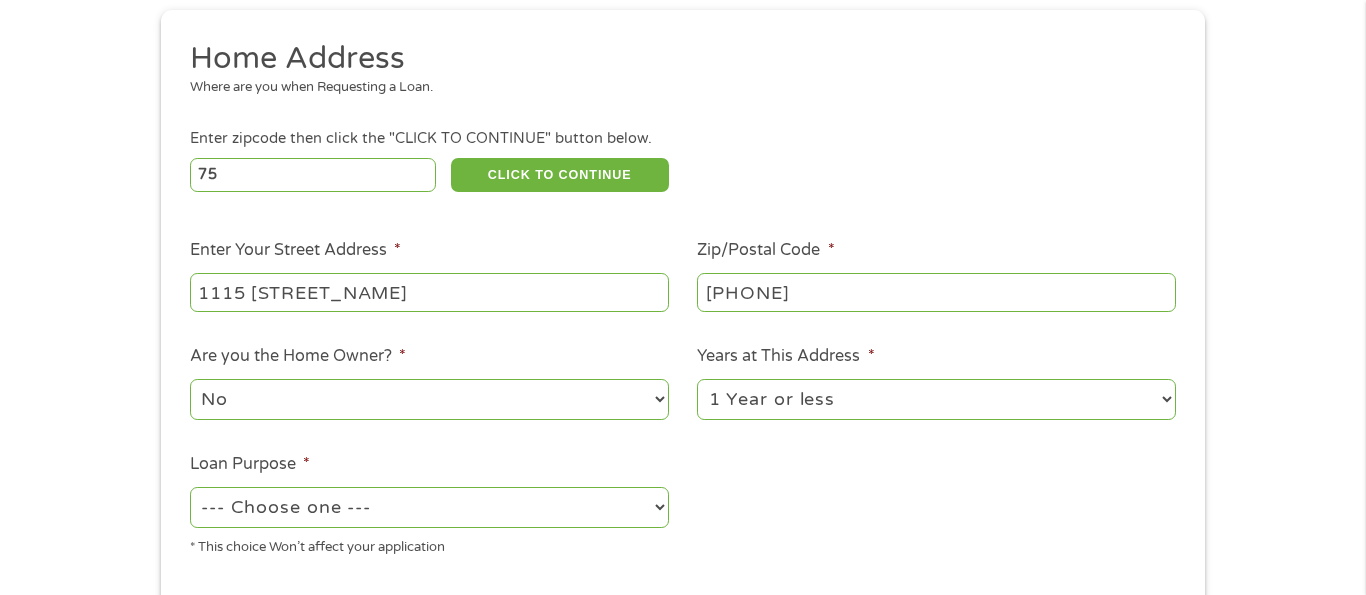 select on "other" 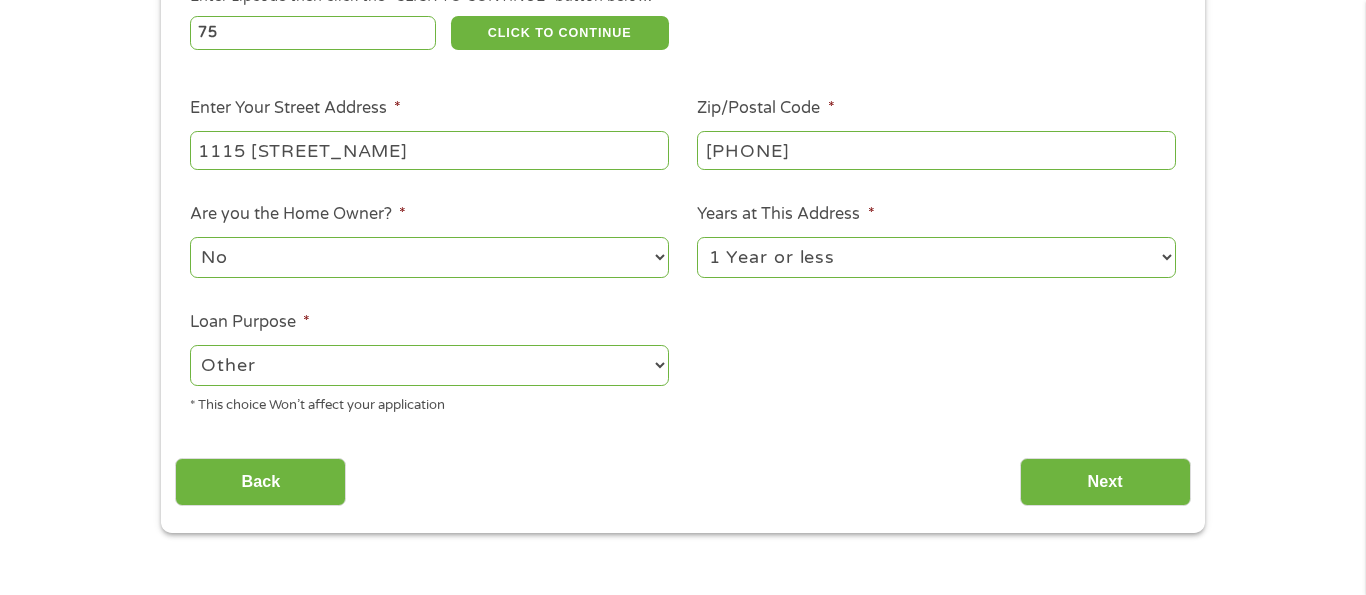 scroll, scrollTop: 375, scrollLeft: 0, axis: vertical 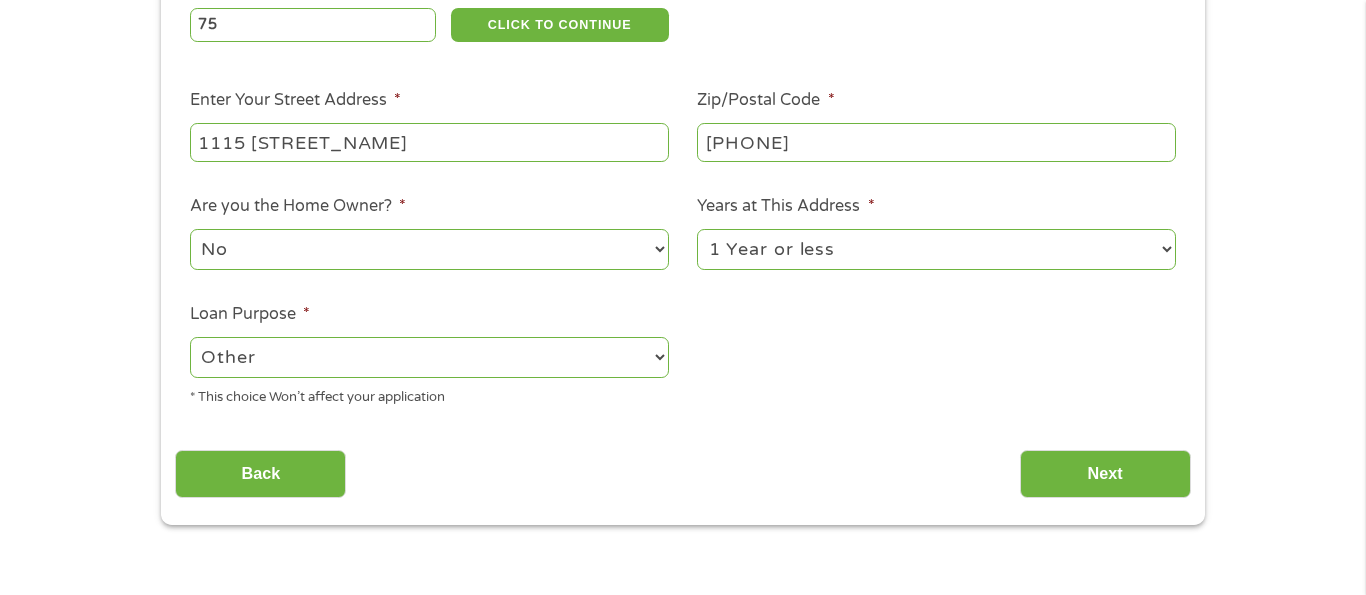 click on "1115 [STREET_NAME]" at bounding box center [429, 142] 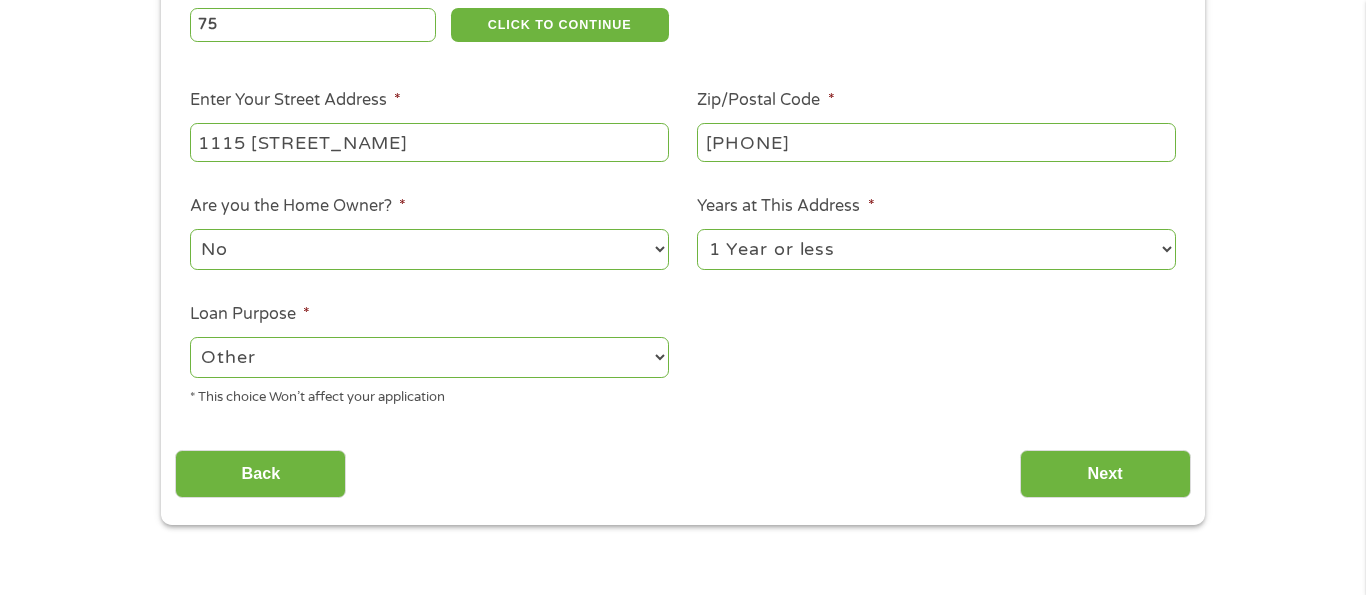 click on "1115 [STREET_NAME]" at bounding box center (429, 142) 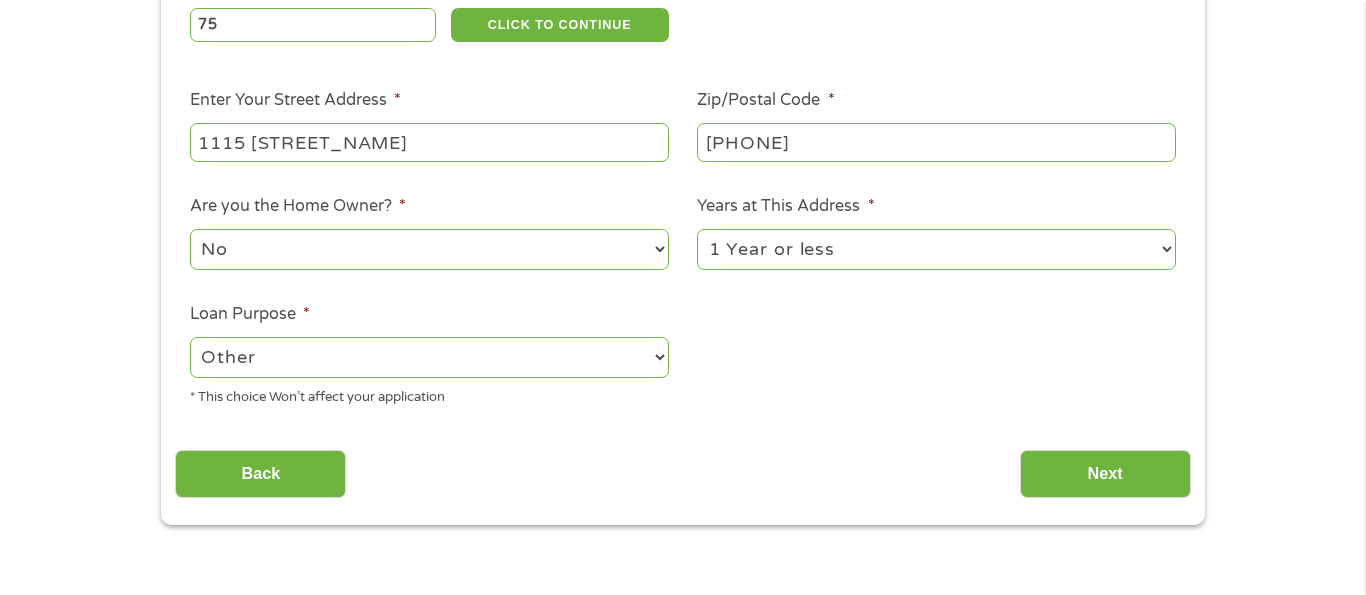type on "1115 [STREET_NAME]" 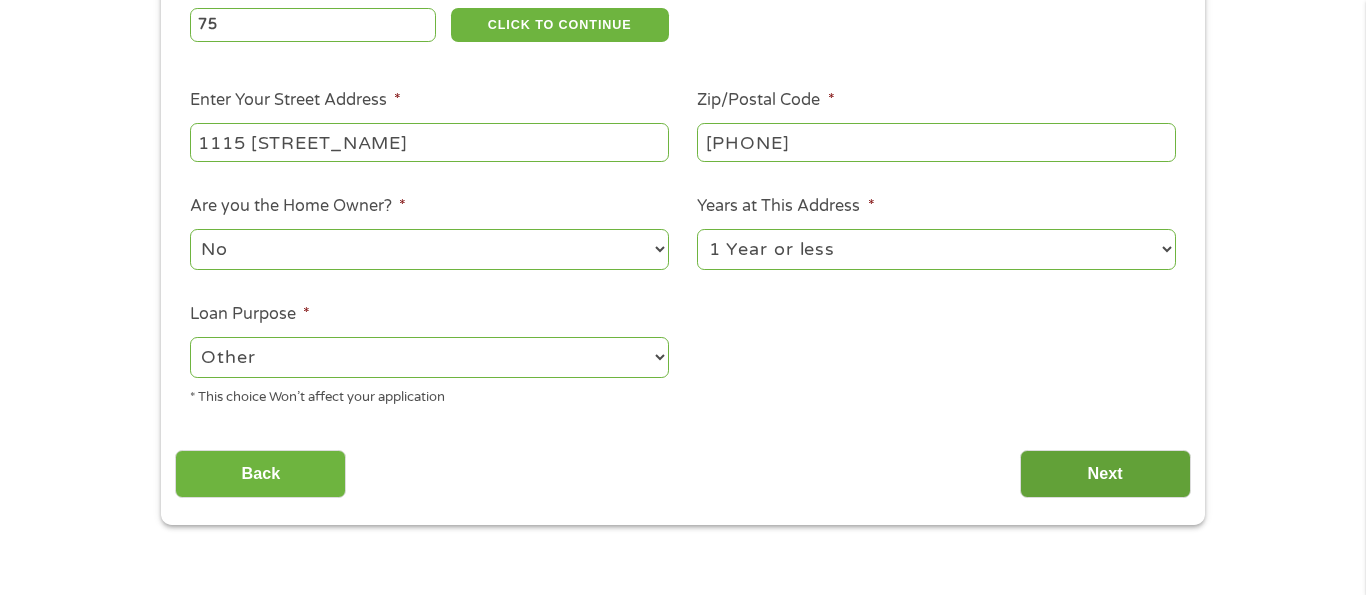 click on "Next" at bounding box center (1105, 474) 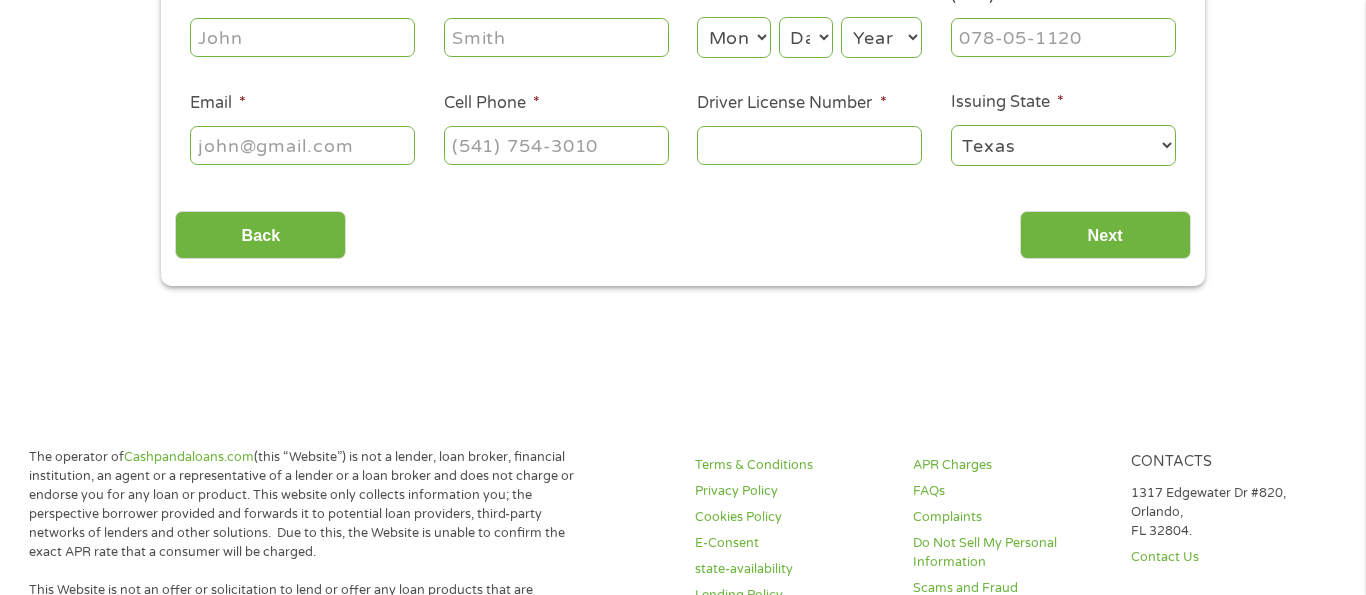 scroll, scrollTop: 46, scrollLeft: 0, axis: vertical 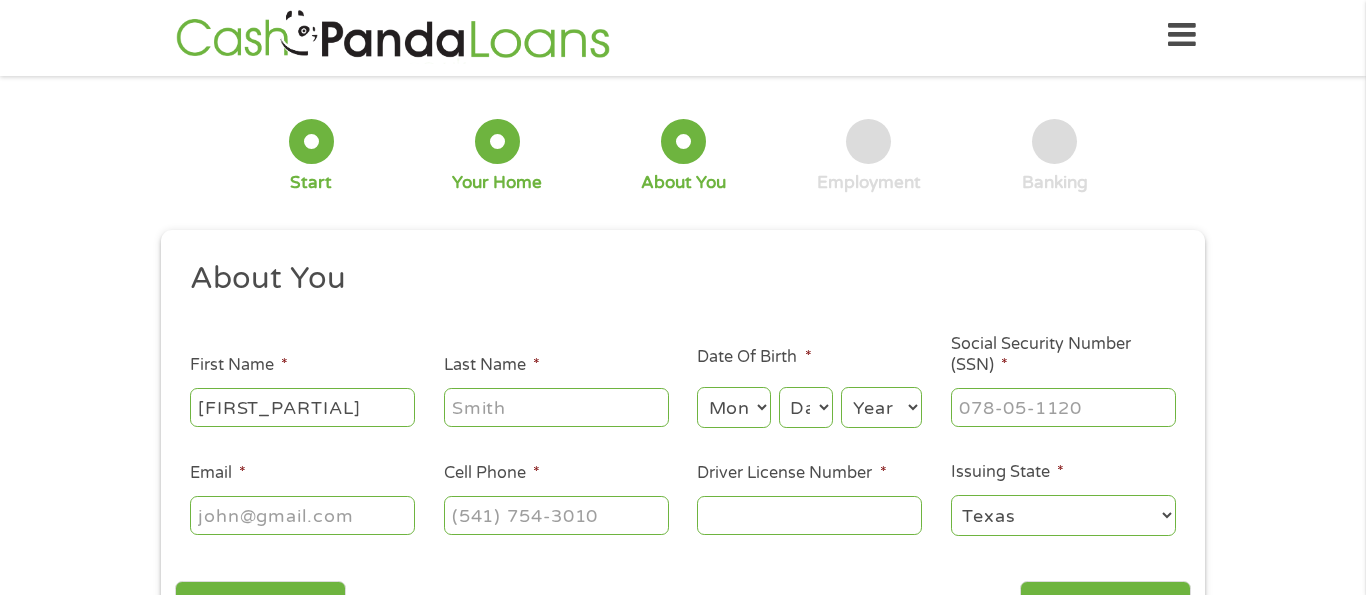 type on "[FIRST_PARTIAL]" 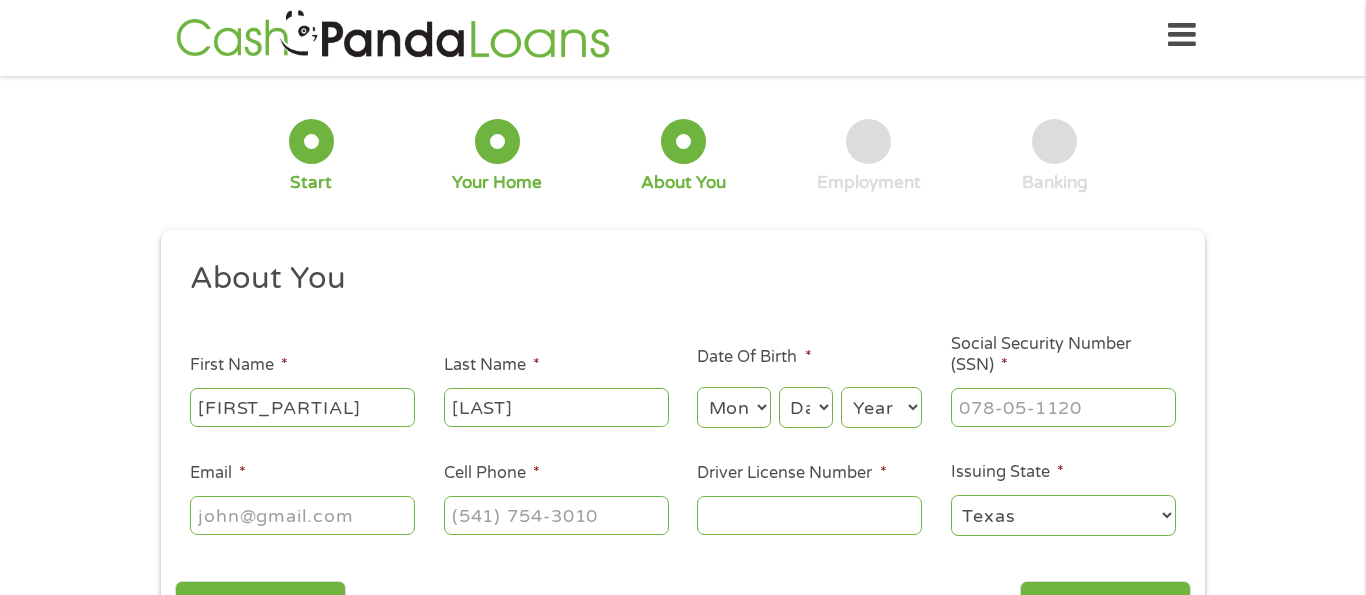type on "[LAST]" 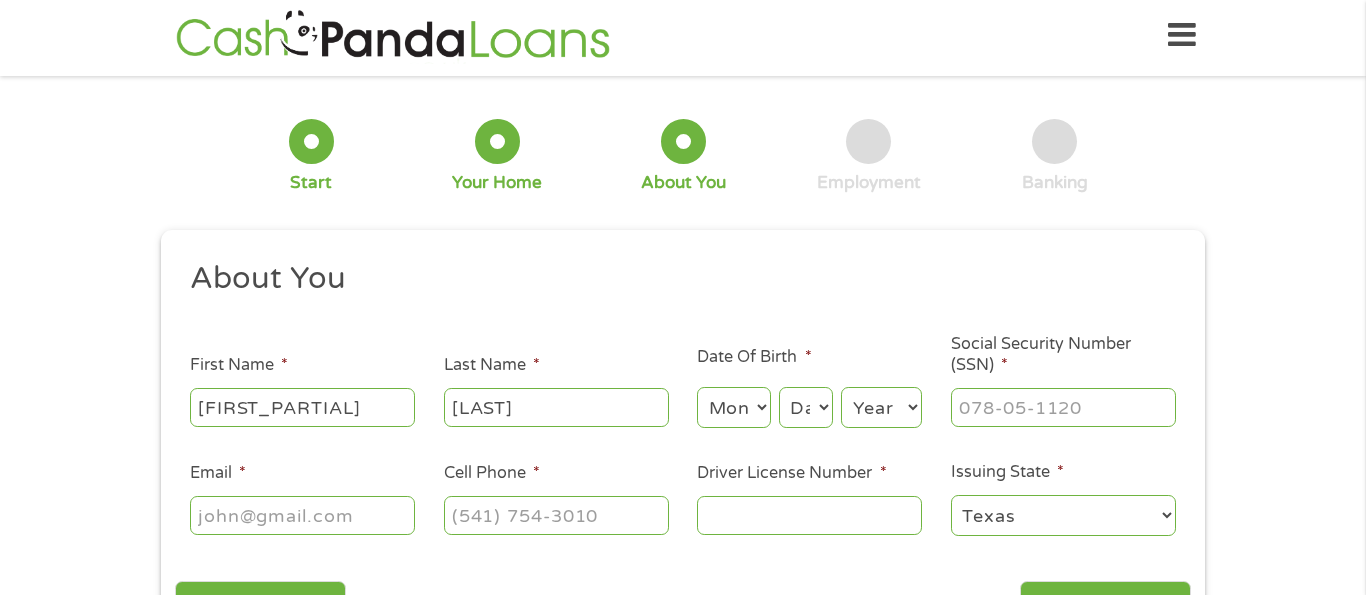 select on "6" 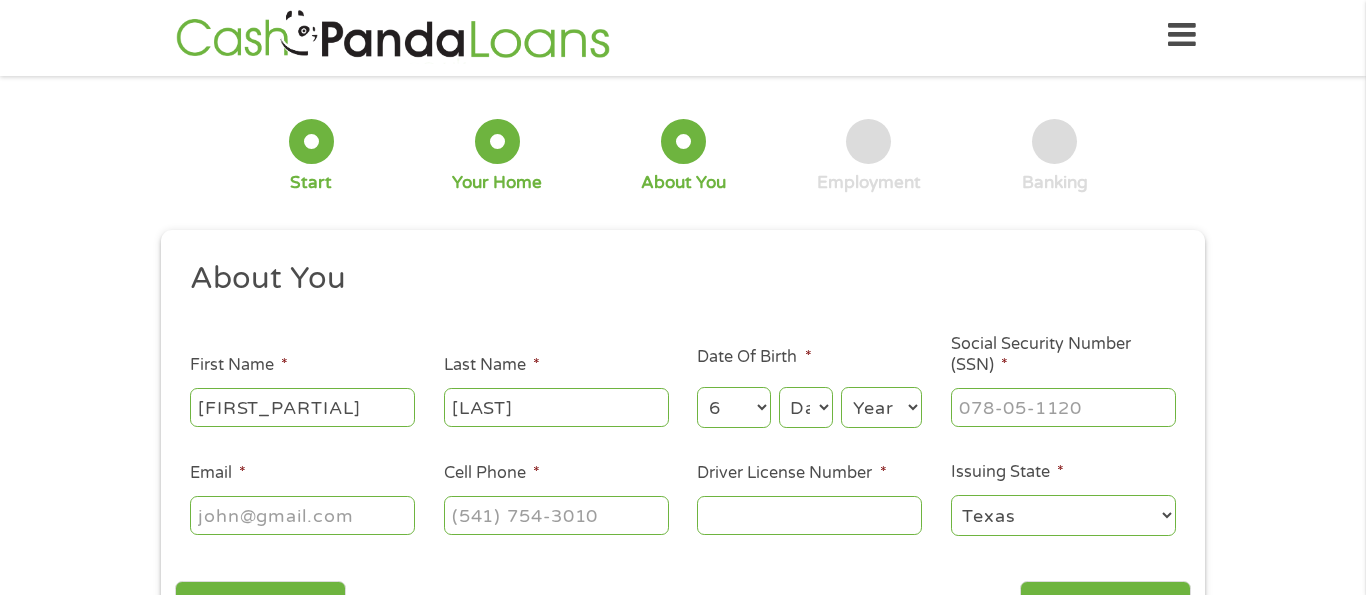 select on "29" 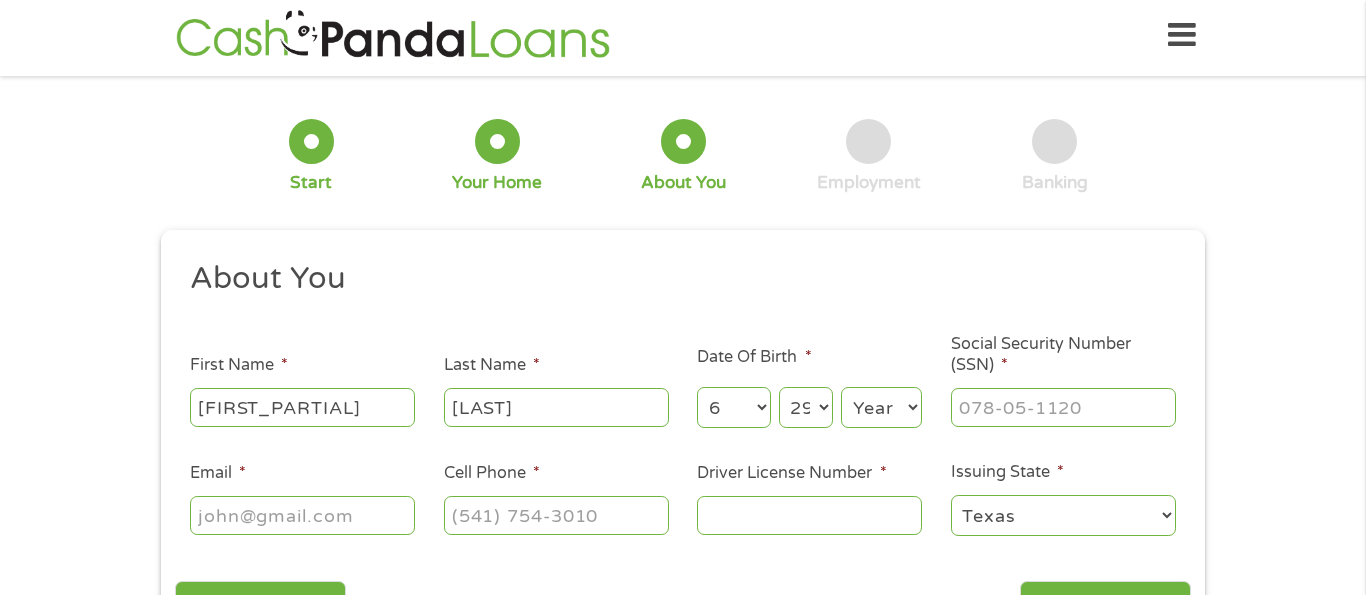 select on "2000" 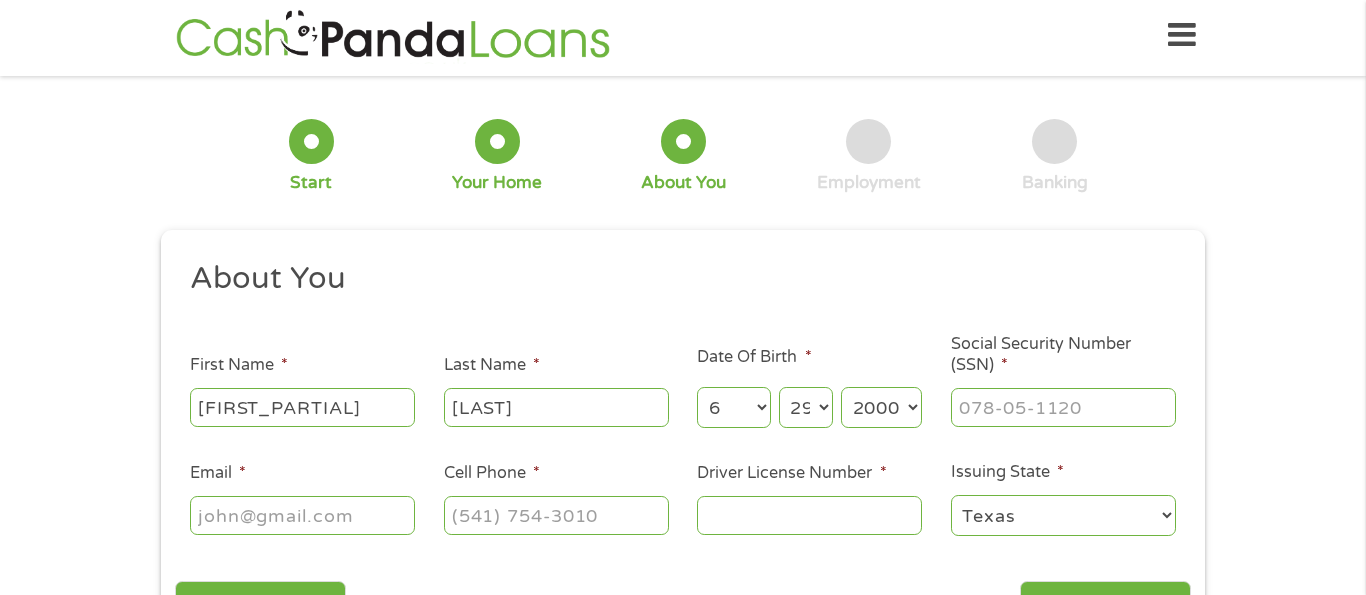 click on "Social Security Number (SSN) *" at bounding box center (1063, 407) 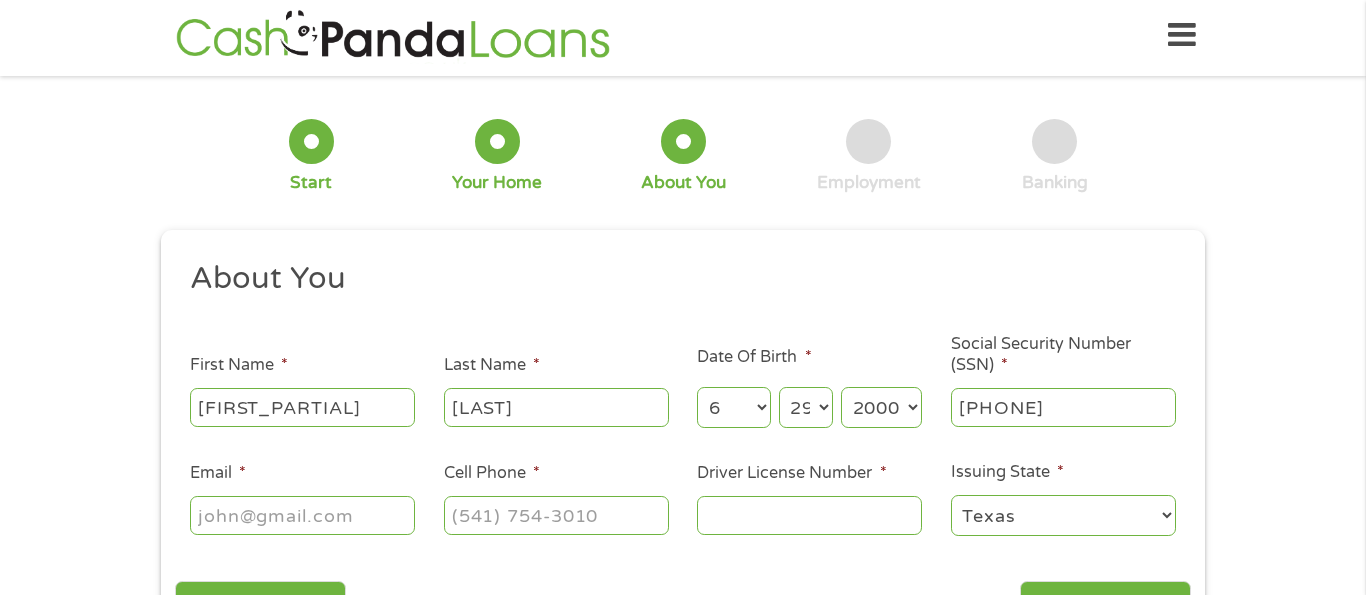 type on "[PHONE]" 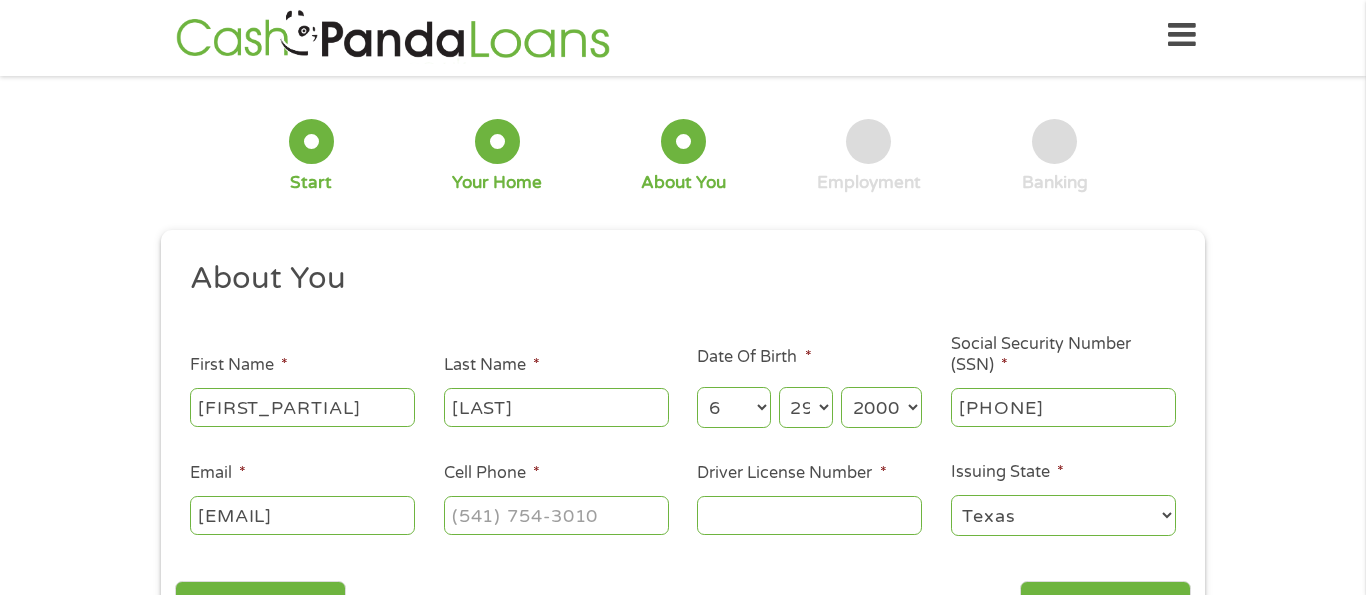 type on "[EMAIL]" 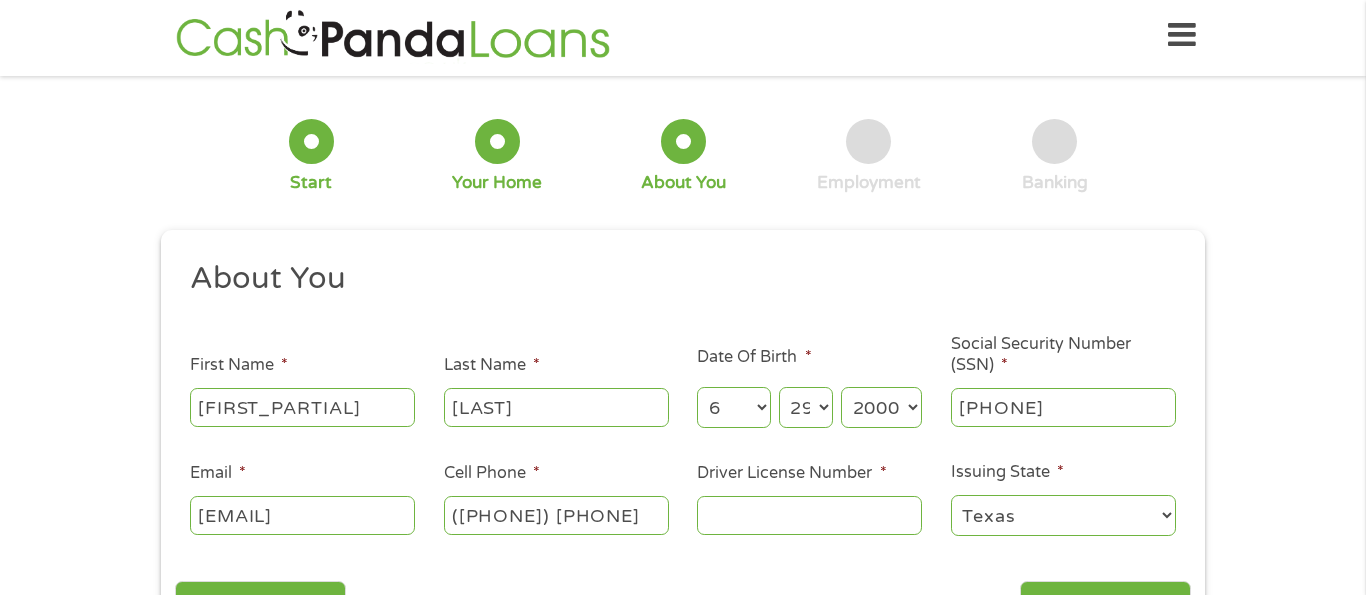 type on "([PHONE]) [PHONE]" 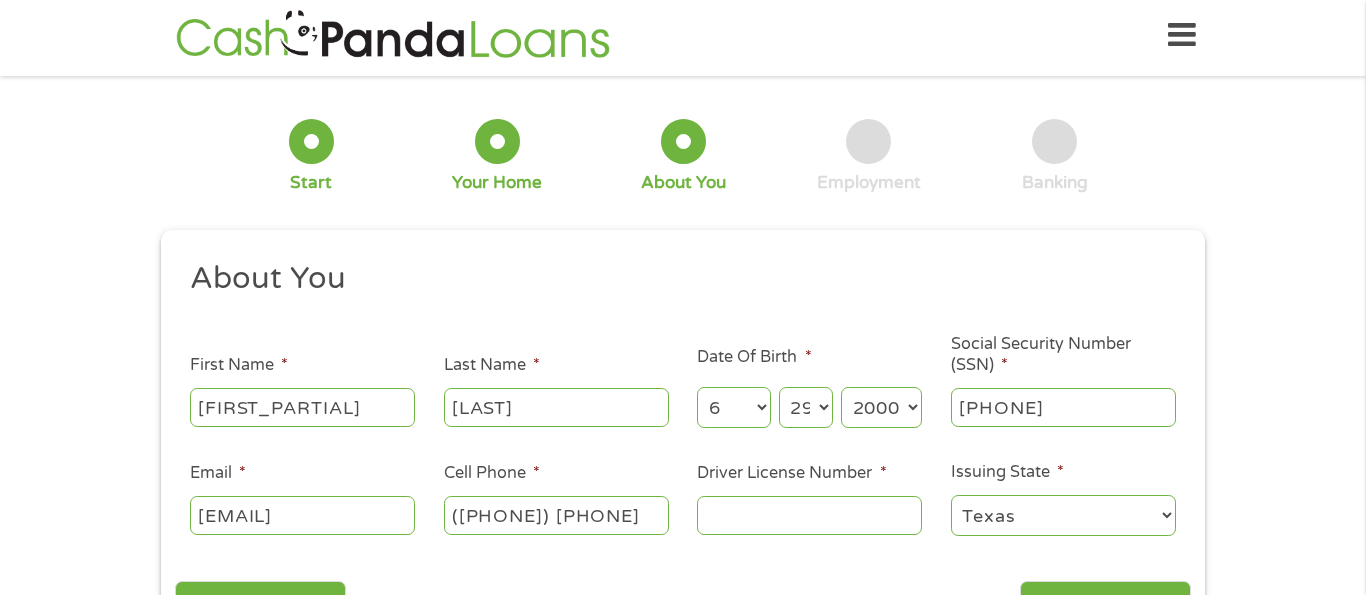 click on "Driver License Number *" at bounding box center [809, 515] 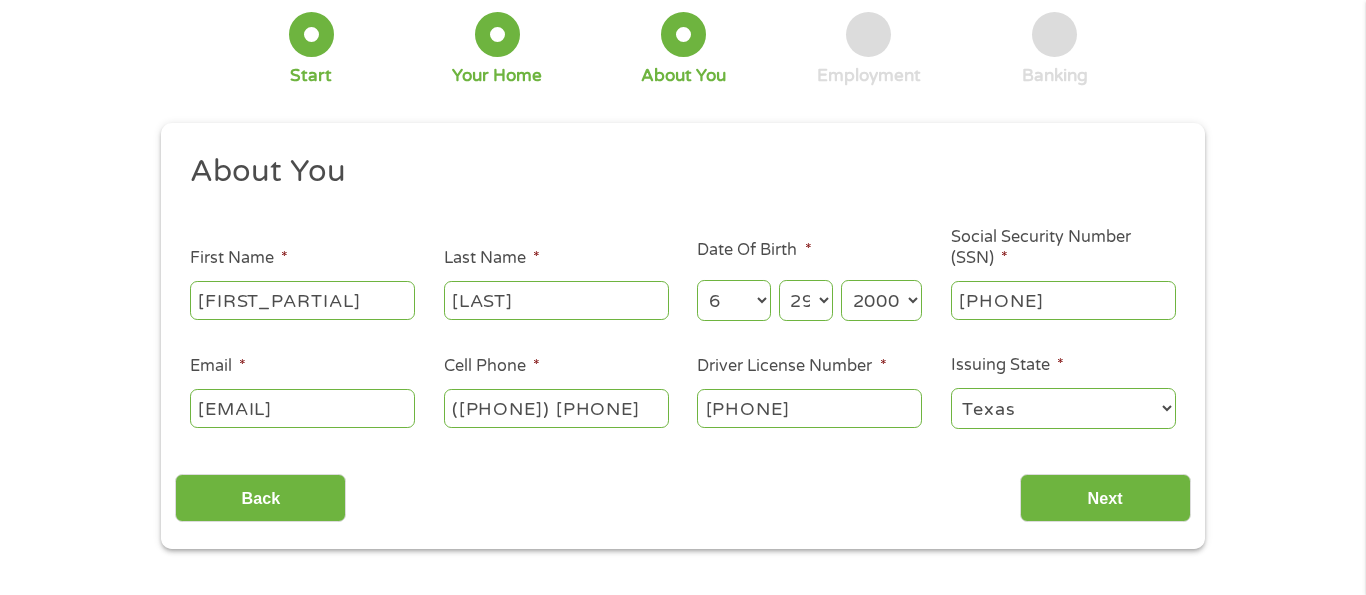 scroll, scrollTop: 158, scrollLeft: 0, axis: vertical 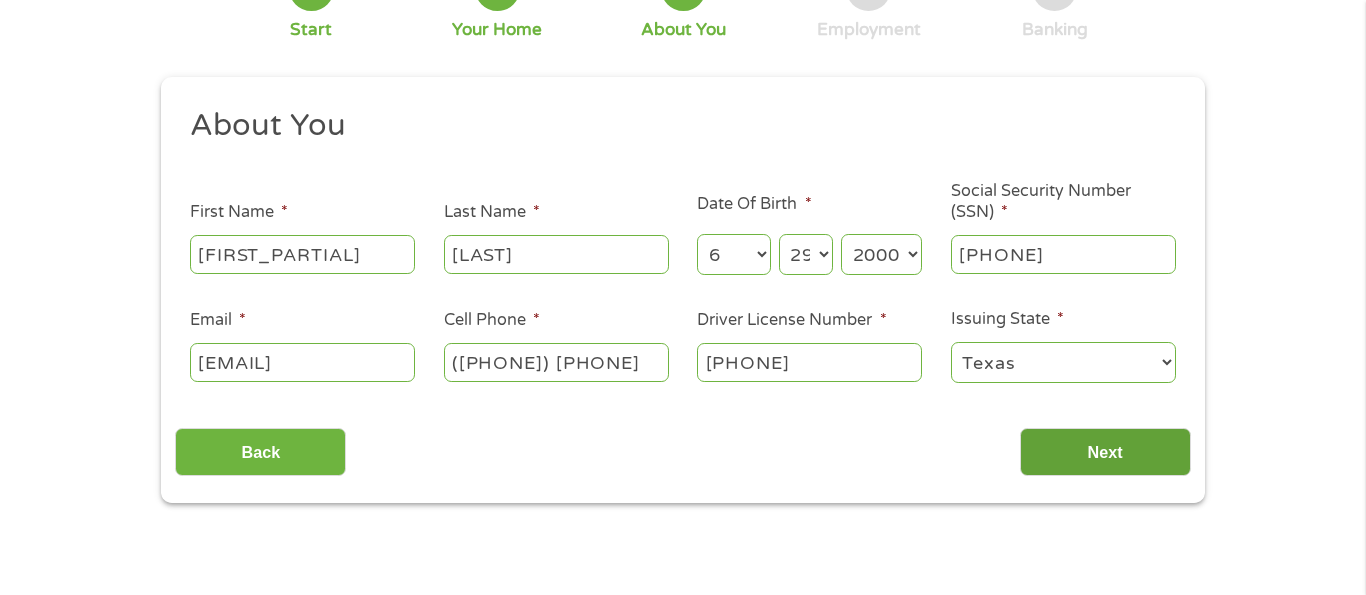 type on "[PHONE]" 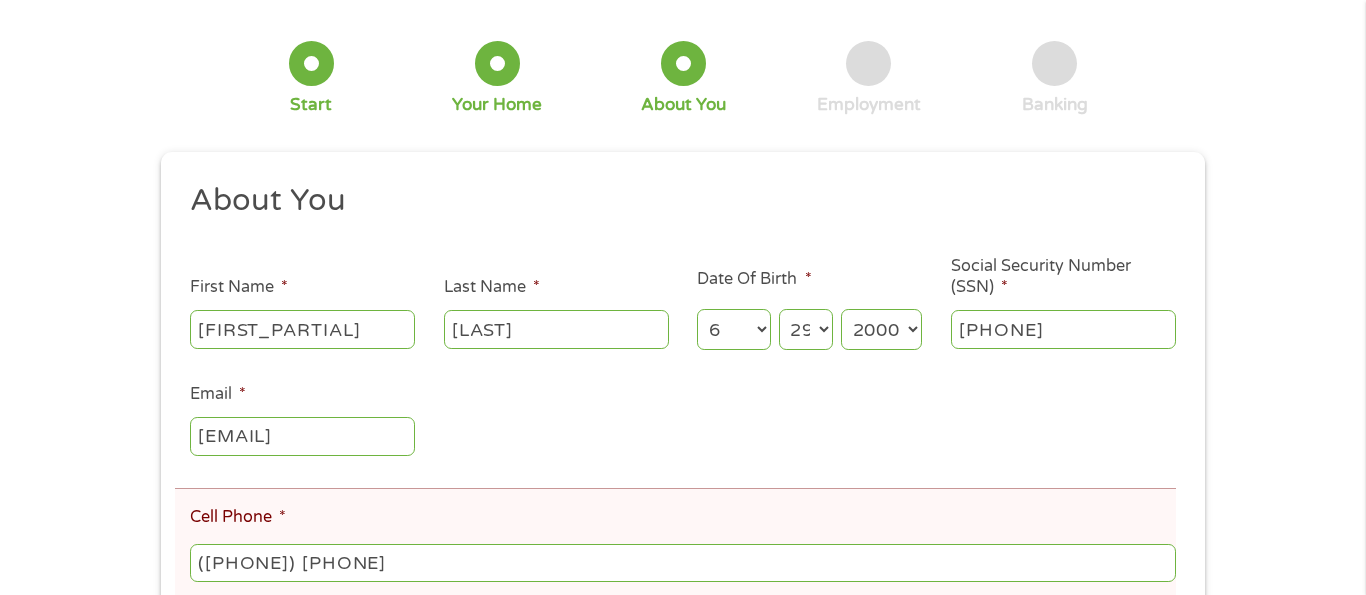 scroll, scrollTop: 8, scrollLeft: 8, axis: both 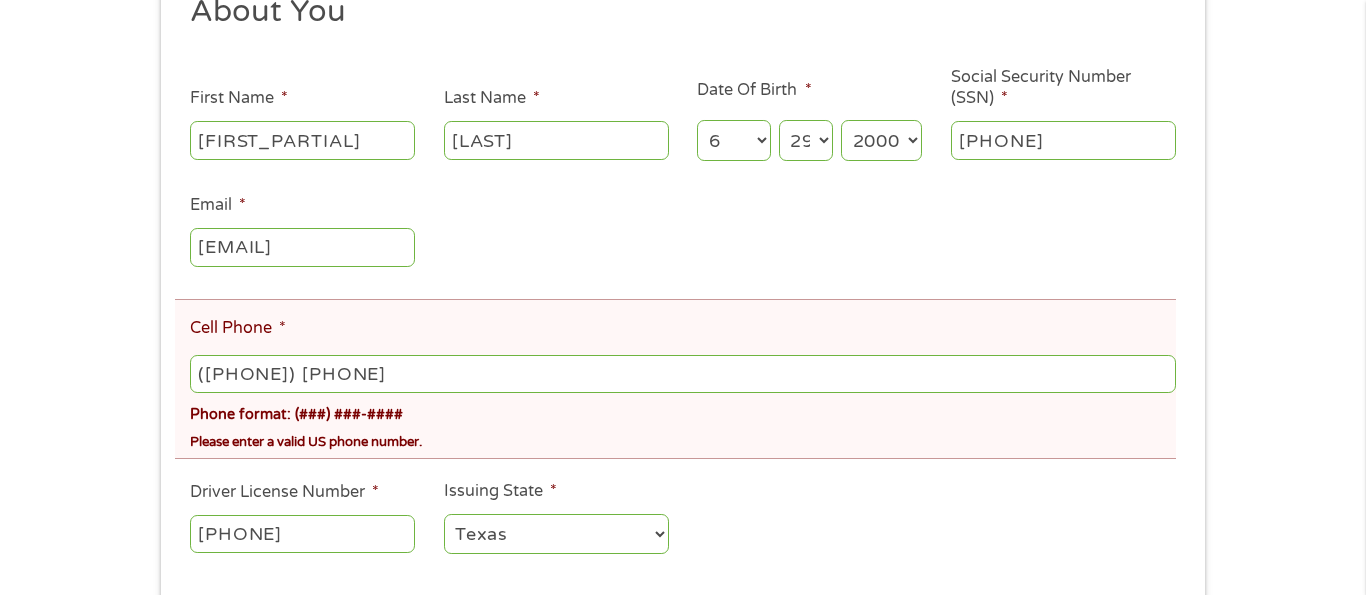 type on "([PHONE]) [PHONE]" 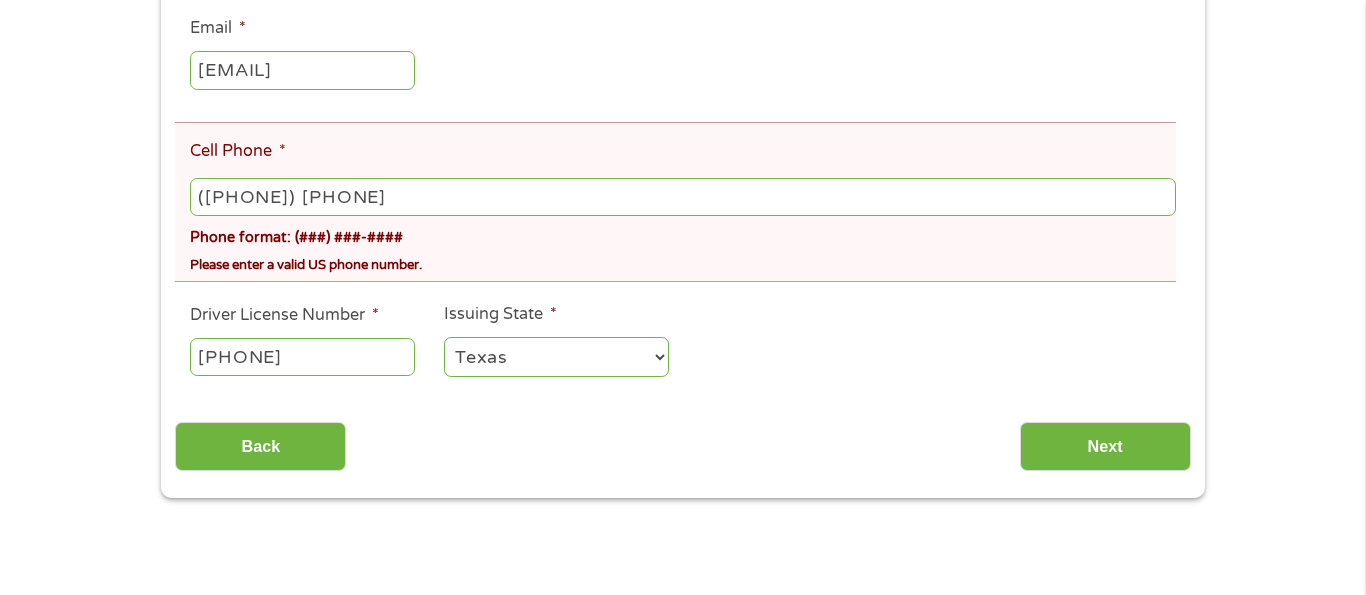 scroll, scrollTop: 556, scrollLeft: 0, axis: vertical 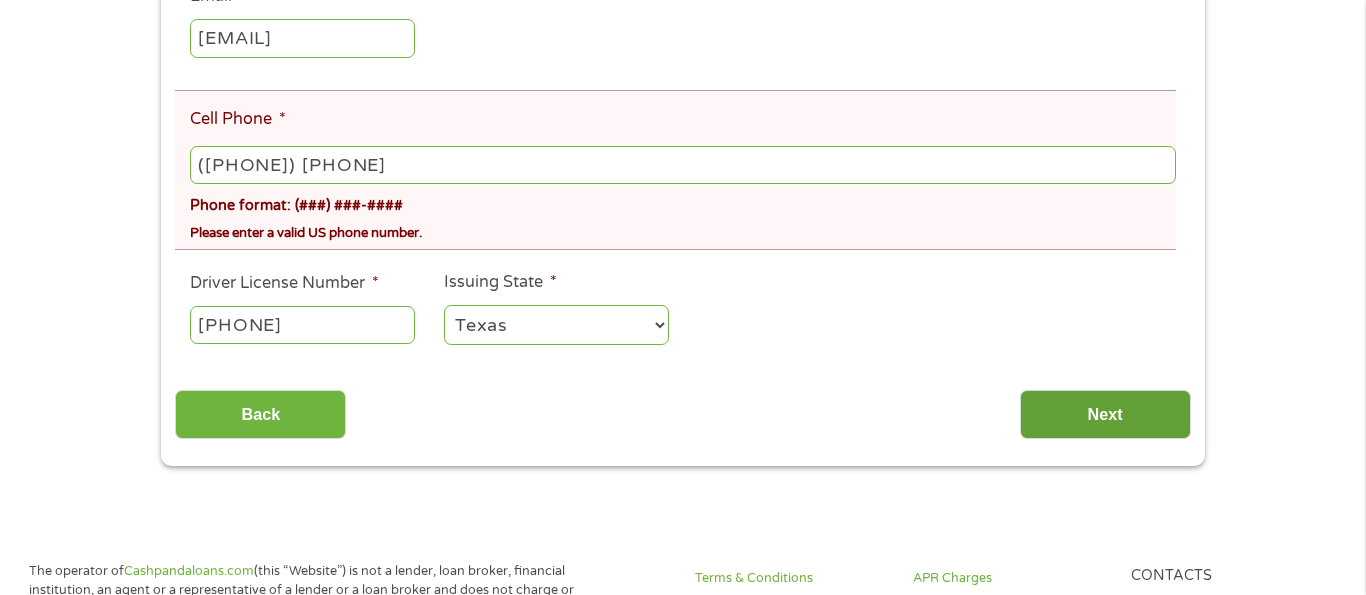 click on "Next" at bounding box center (1105, 414) 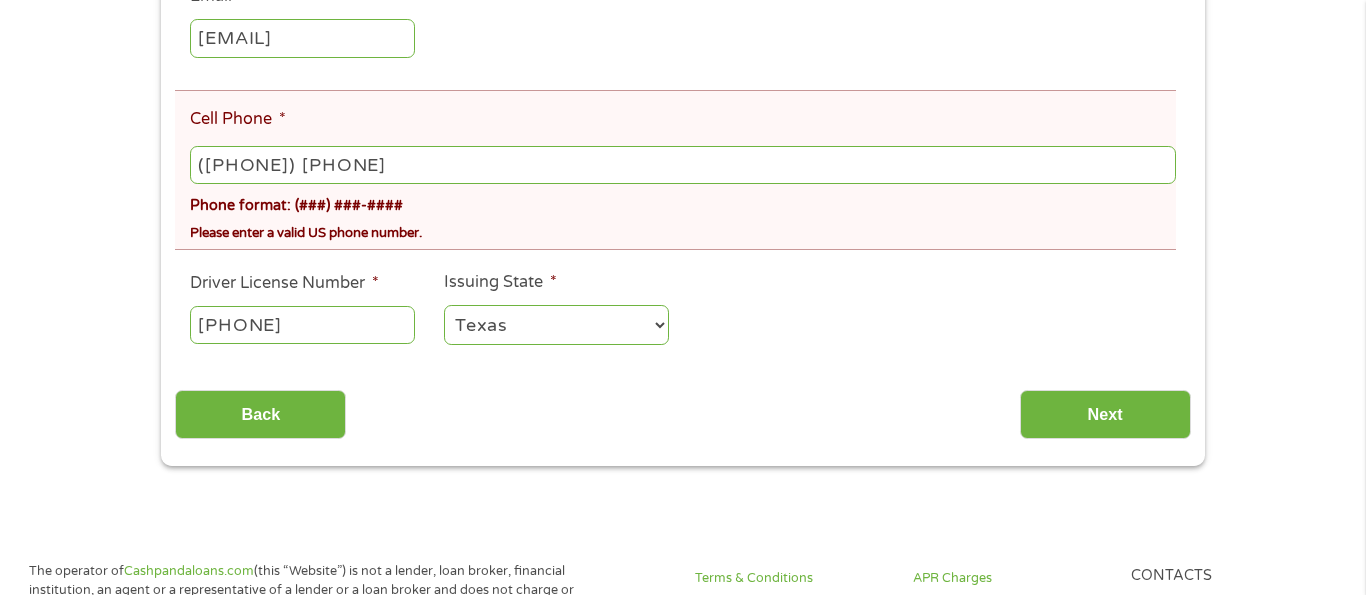 scroll, scrollTop: 35, scrollLeft: 0, axis: vertical 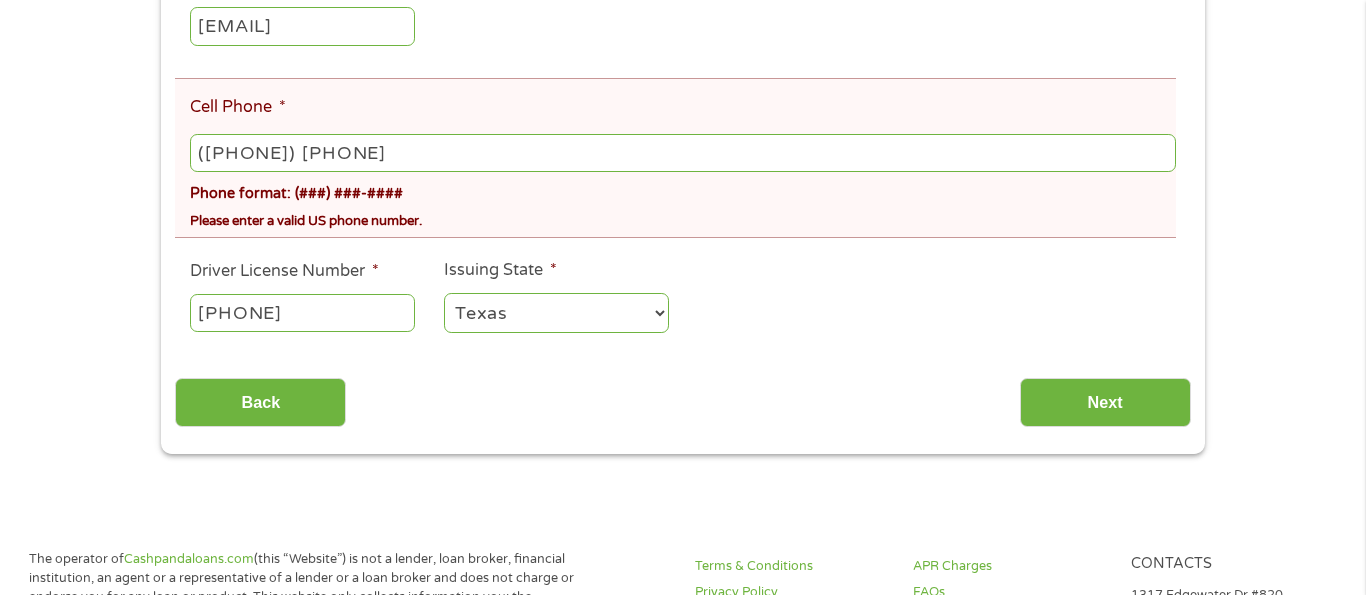 click on "([PHONE]) [PHONE]" at bounding box center [683, 153] 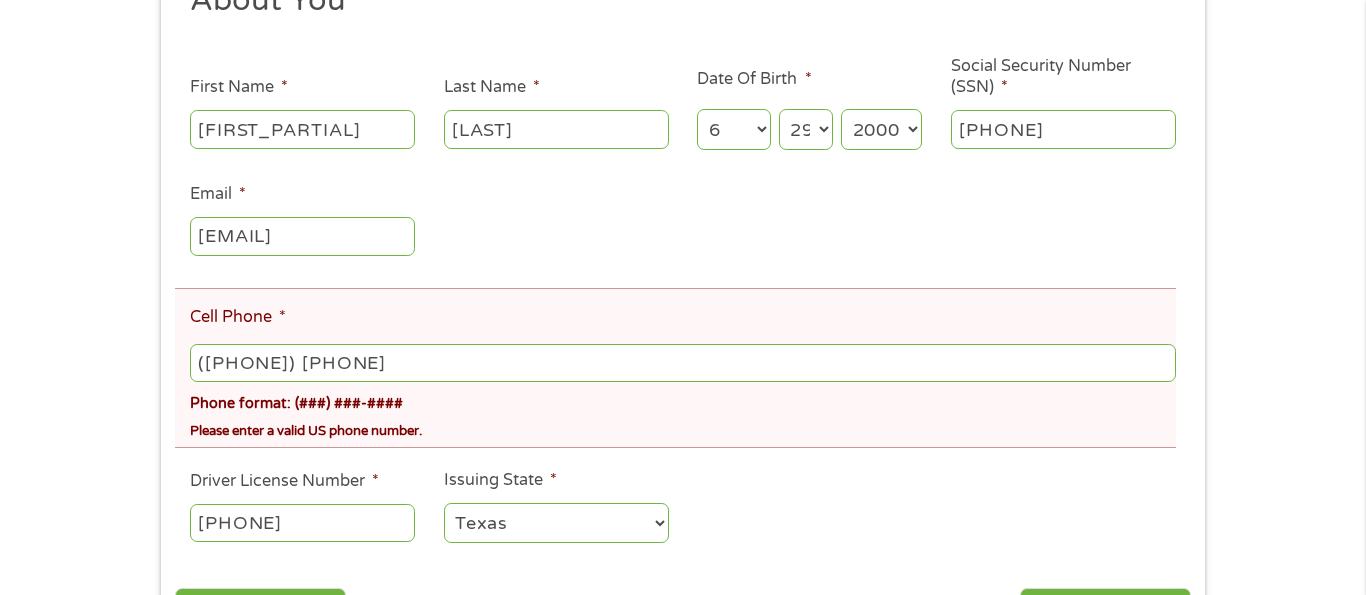 scroll, scrollTop: 365, scrollLeft: 0, axis: vertical 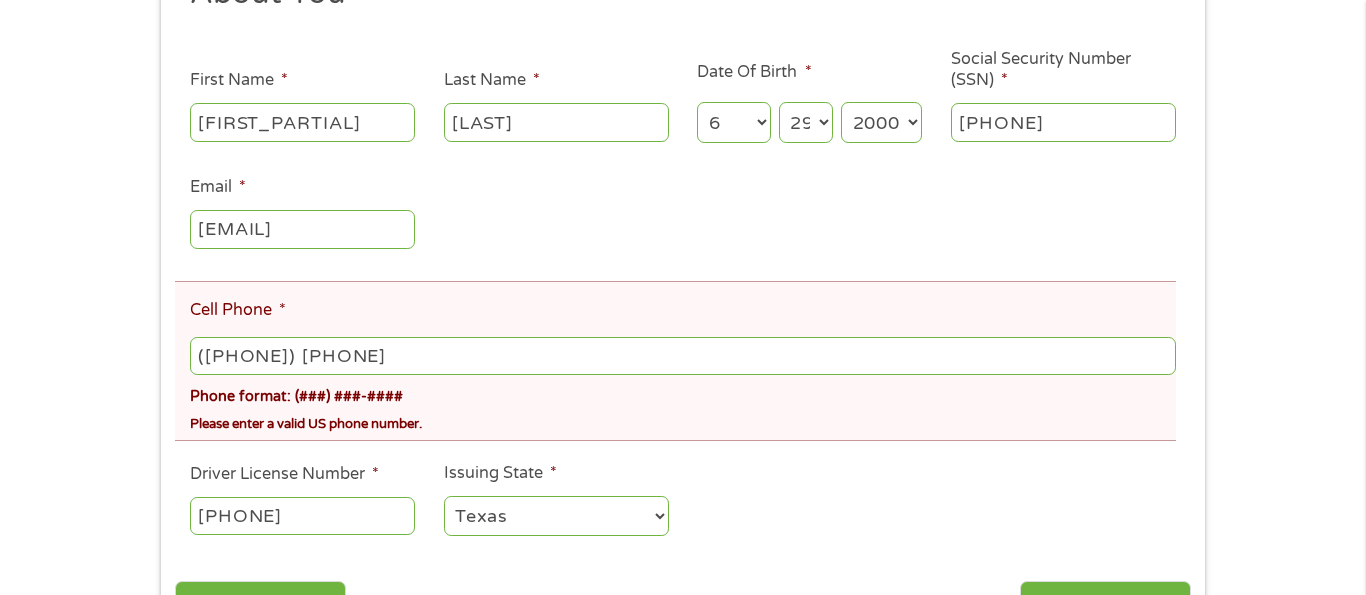 type on "([PHONE]) [PHONE]" 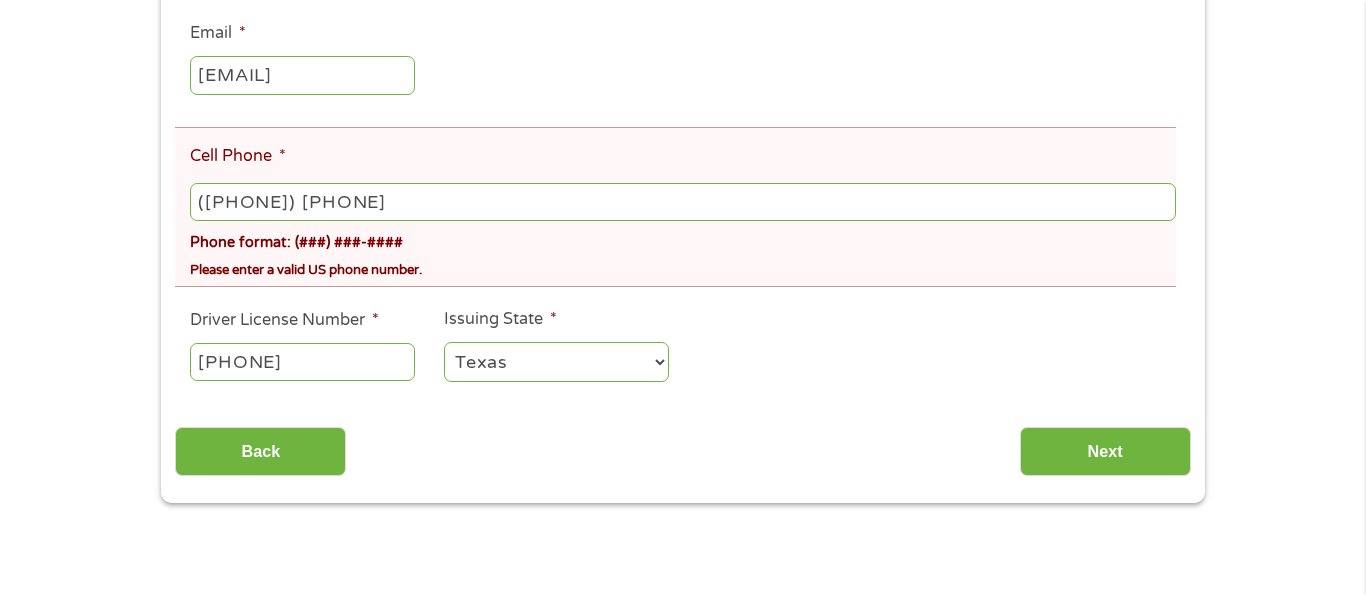 scroll, scrollTop: 569, scrollLeft: 0, axis: vertical 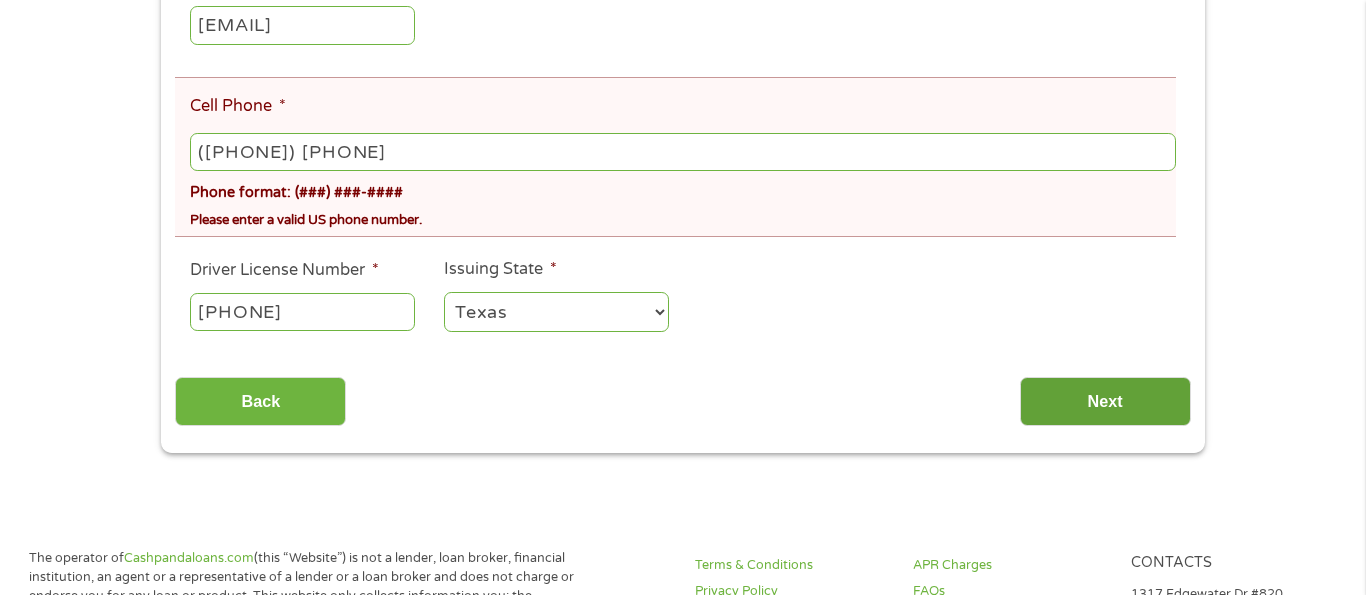 click on "Next" at bounding box center [1105, 401] 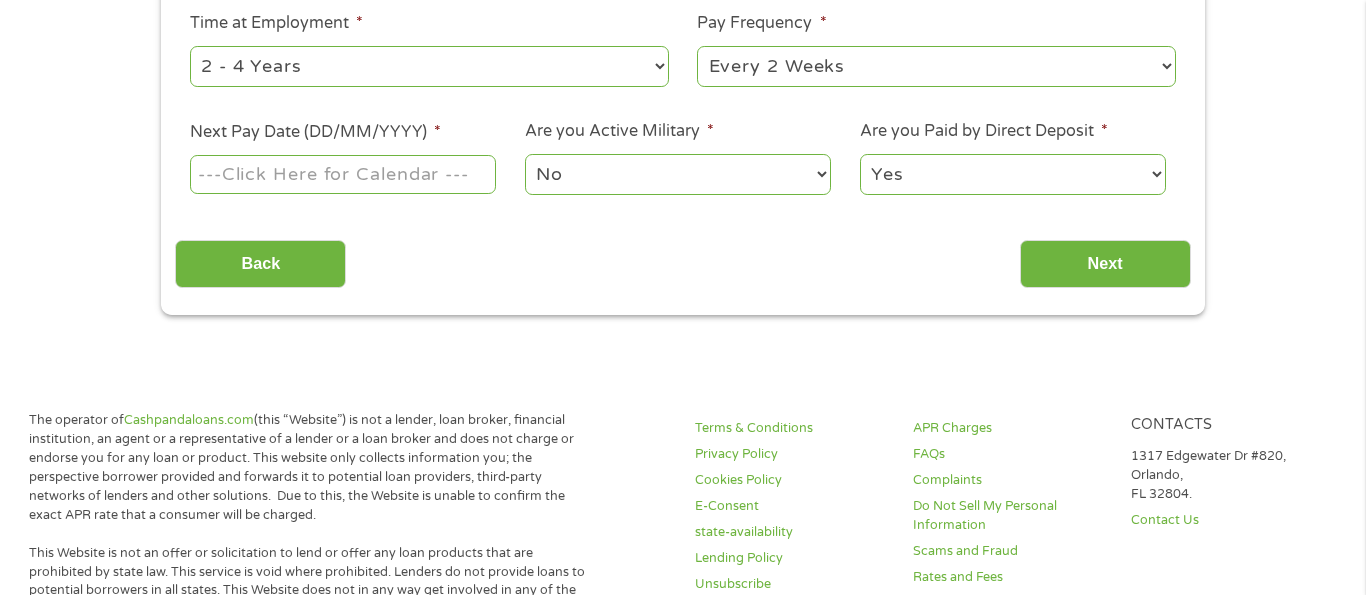 scroll, scrollTop: 5, scrollLeft: 0, axis: vertical 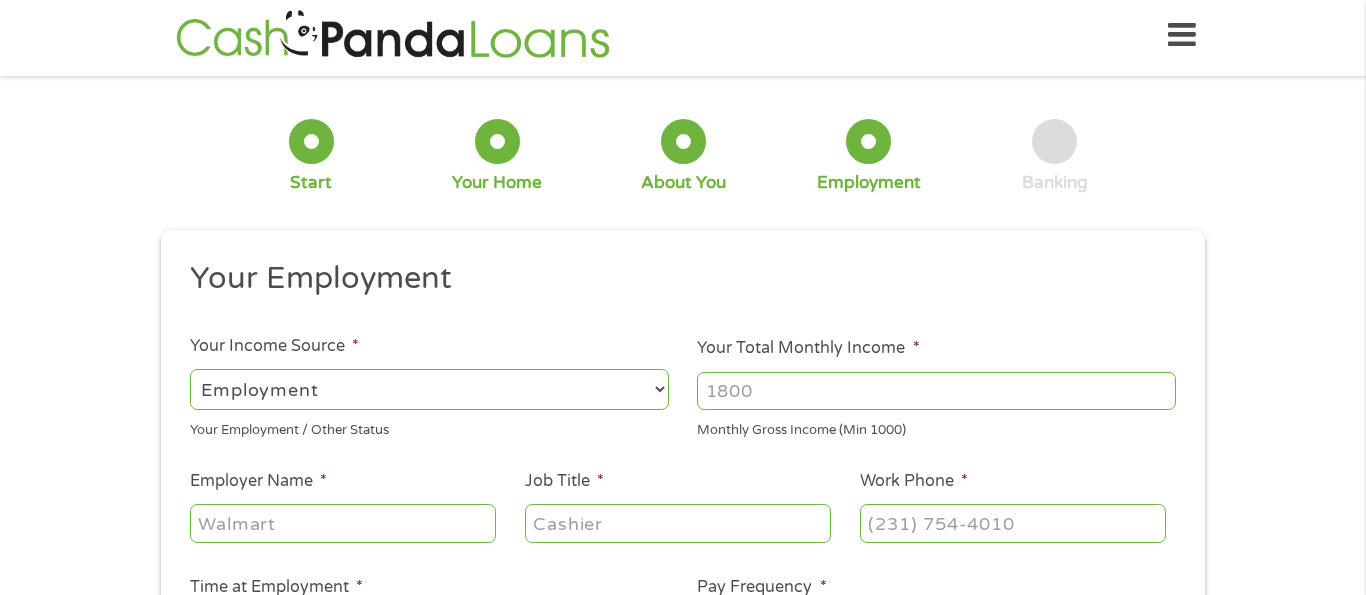 click on "Your Total Monthly Income *" at bounding box center [936, 391] 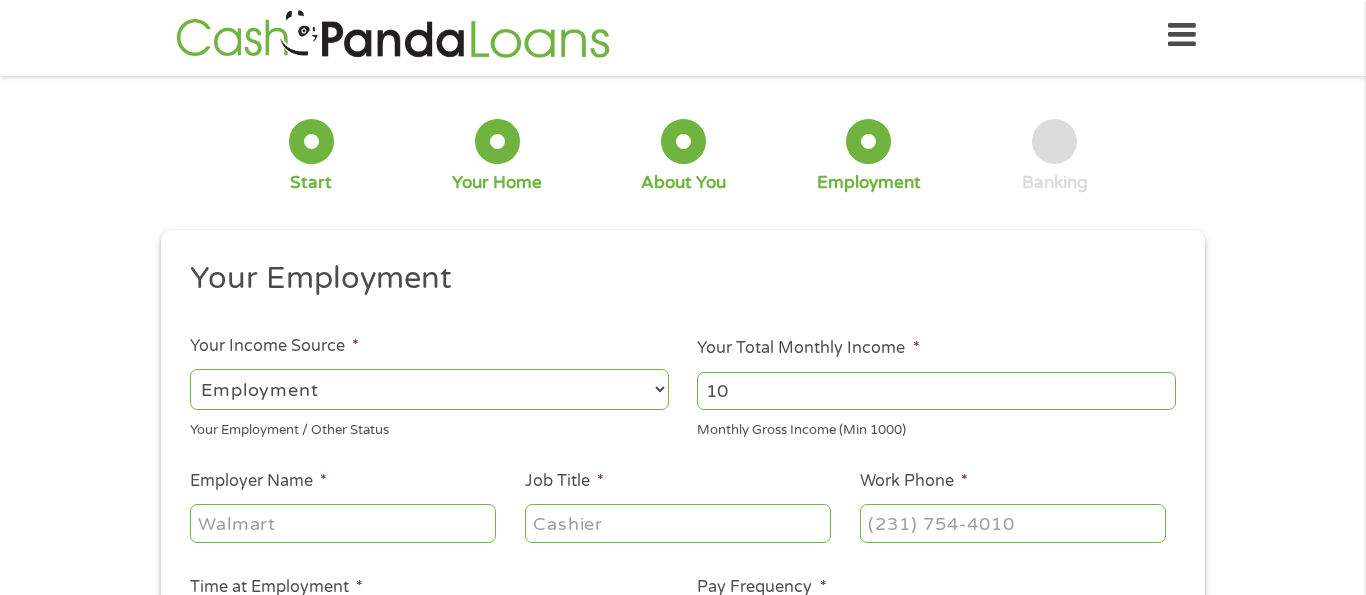 type on "1" 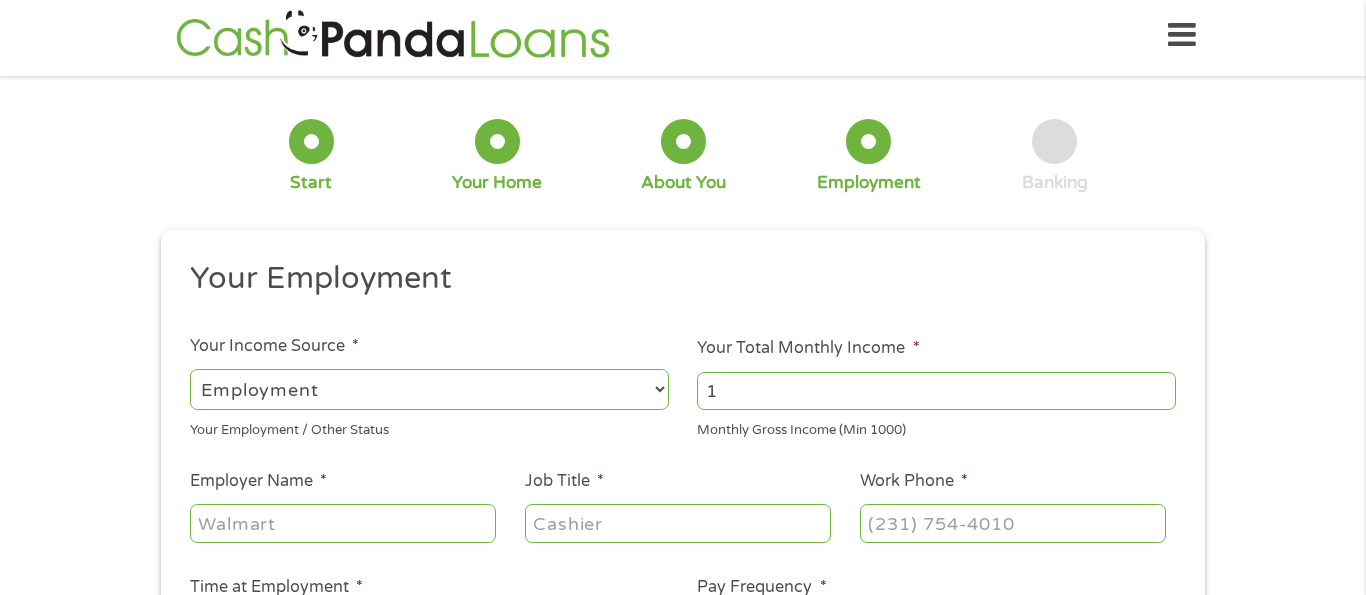 type 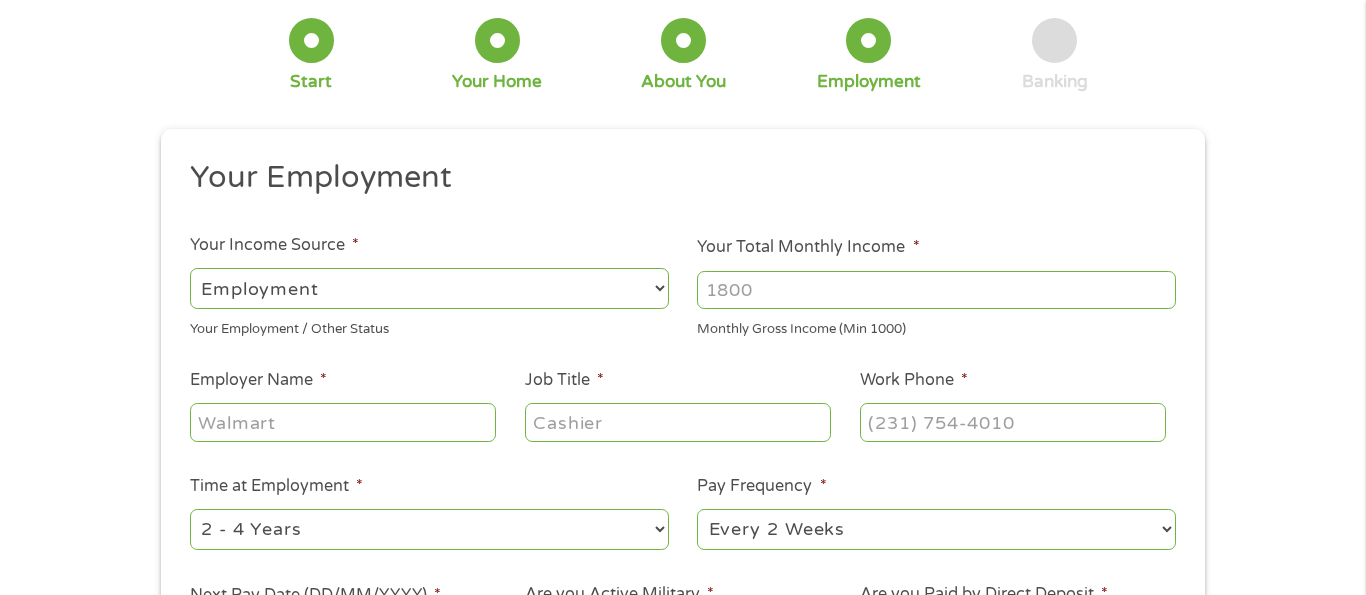 scroll, scrollTop: 114, scrollLeft: 0, axis: vertical 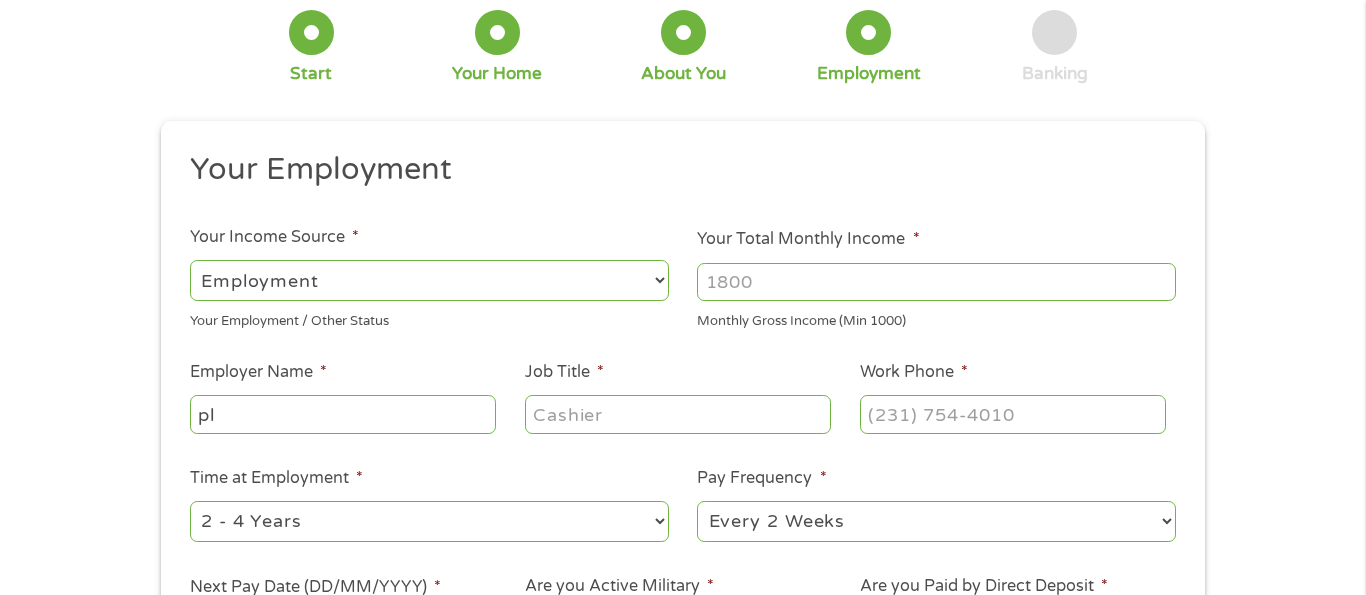 type on "pl" 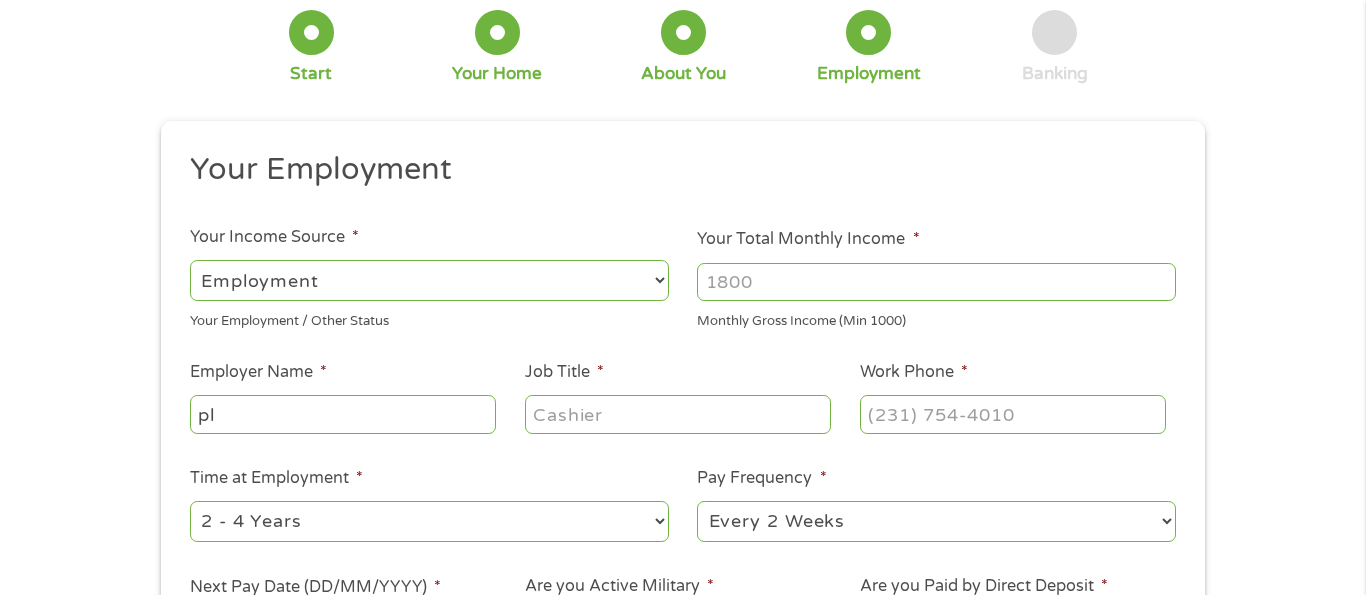 select on "12months" 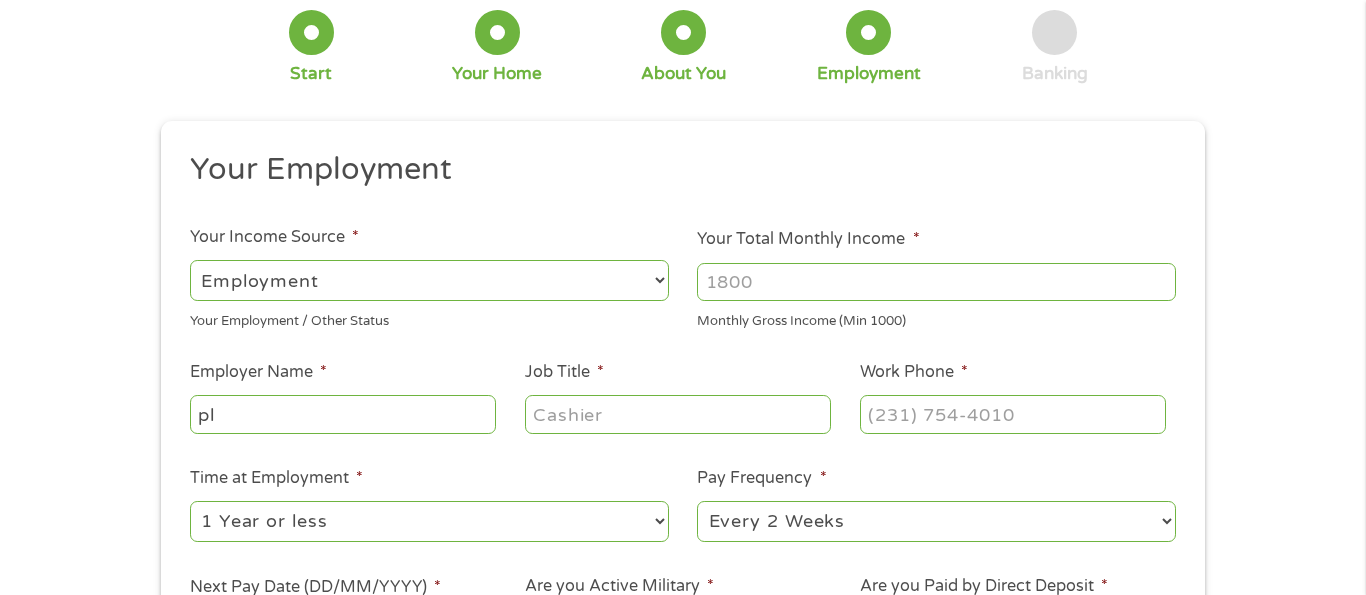 scroll, scrollTop: 194, scrollLeft: 0, axis: vertical 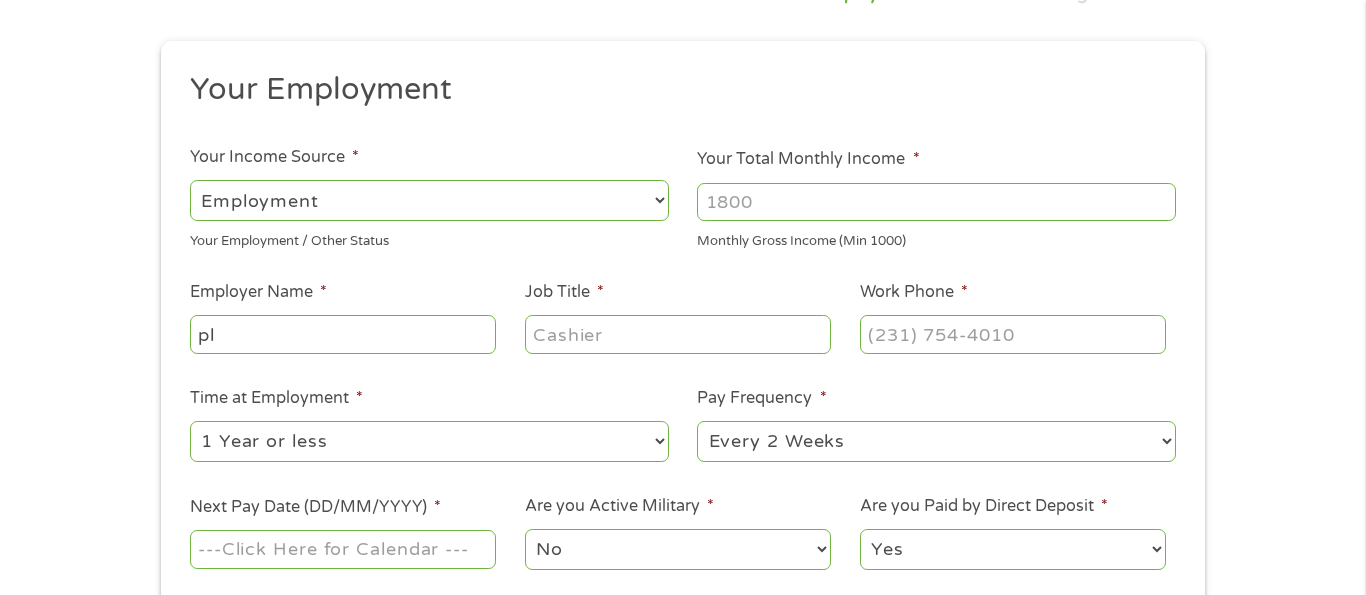select on "weekly" 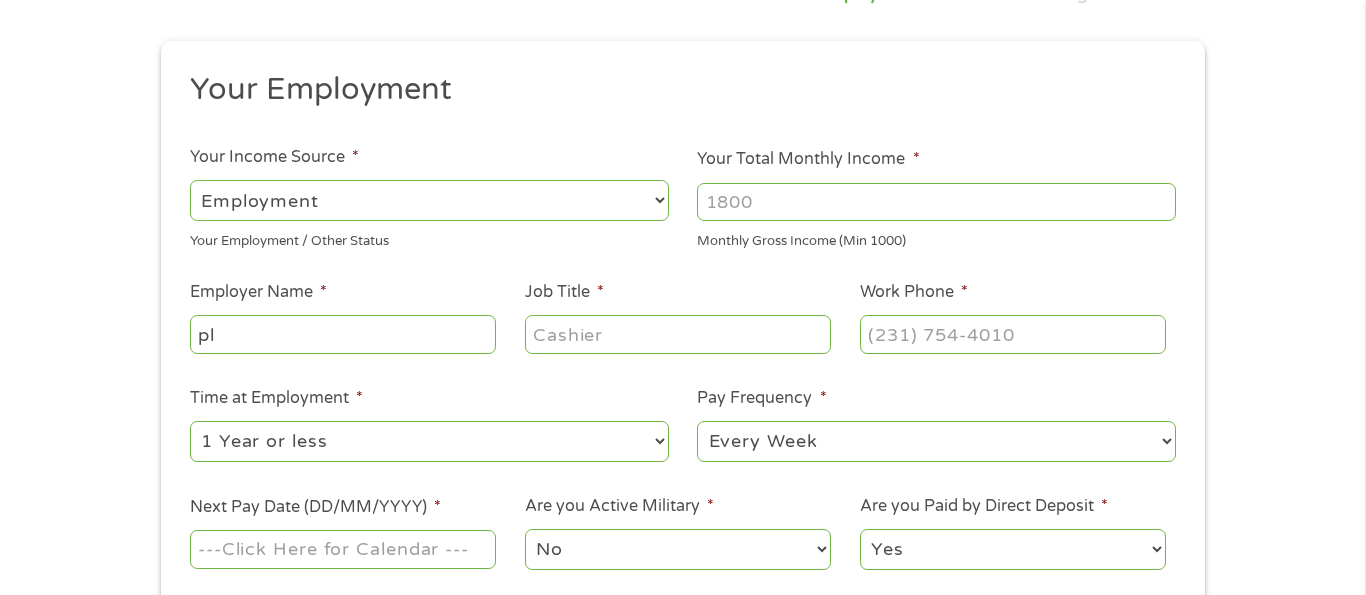 click on "Your Total Monthly Income *" at bounding box center [936, 202] 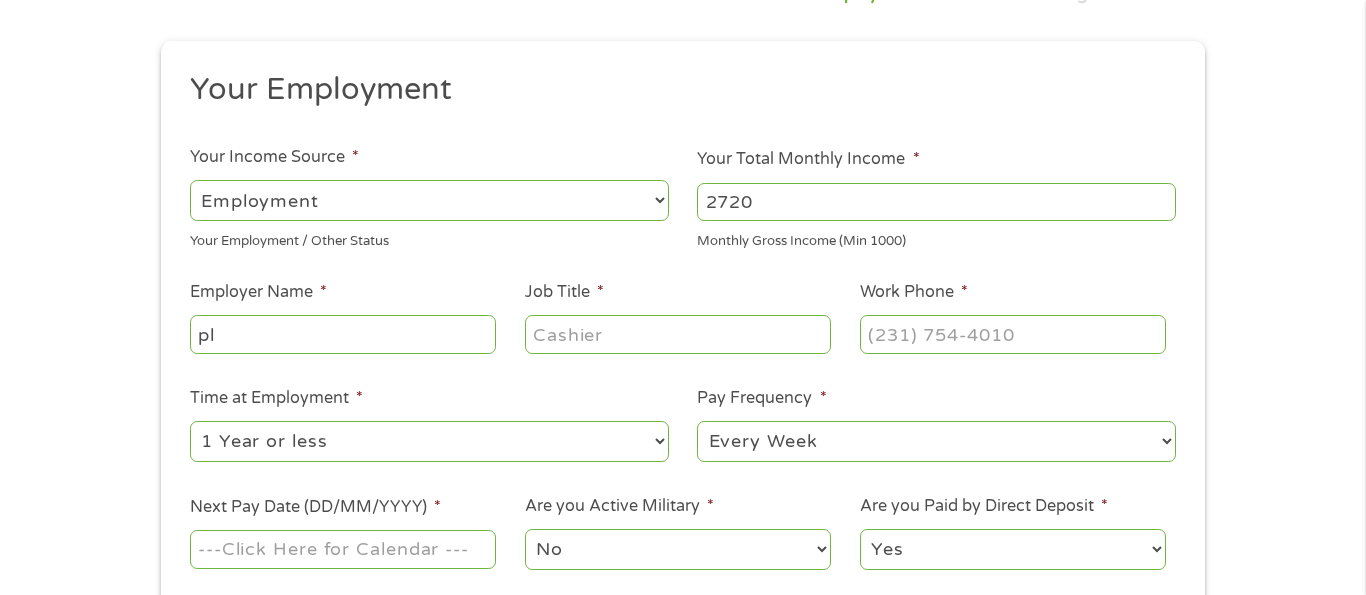 type on "2720" 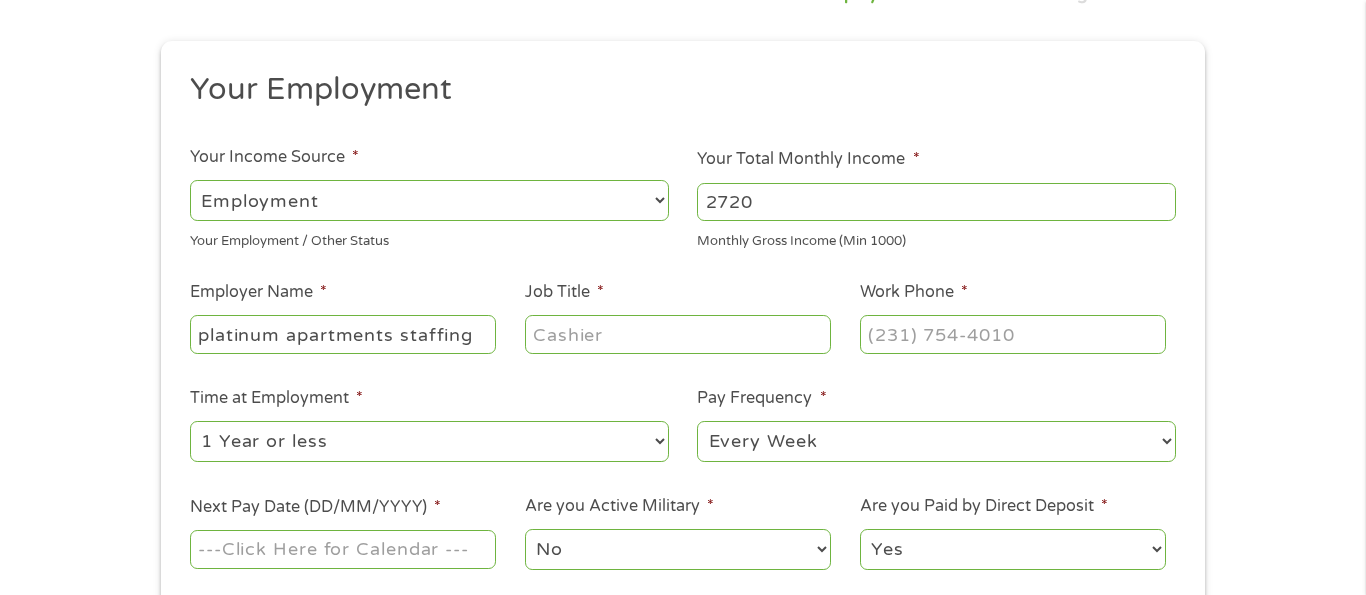 type on "platinum apartments staffing" 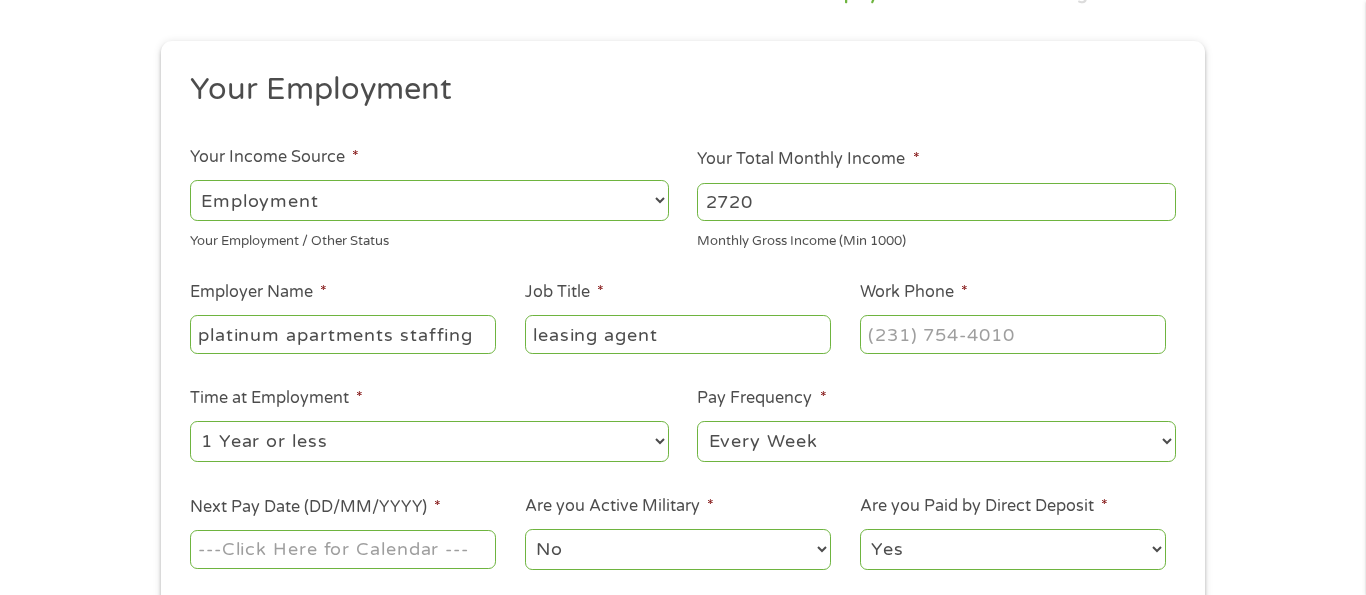 type on "leasing agent" 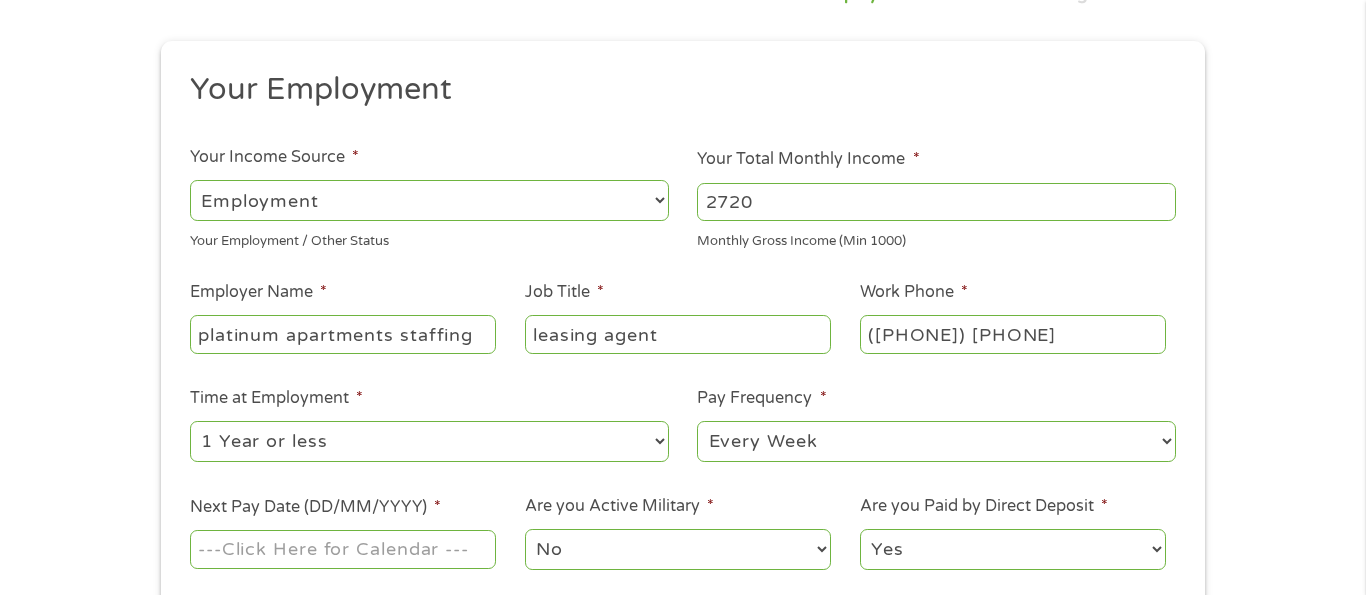 type on "([PHONE]) [PHONE]" 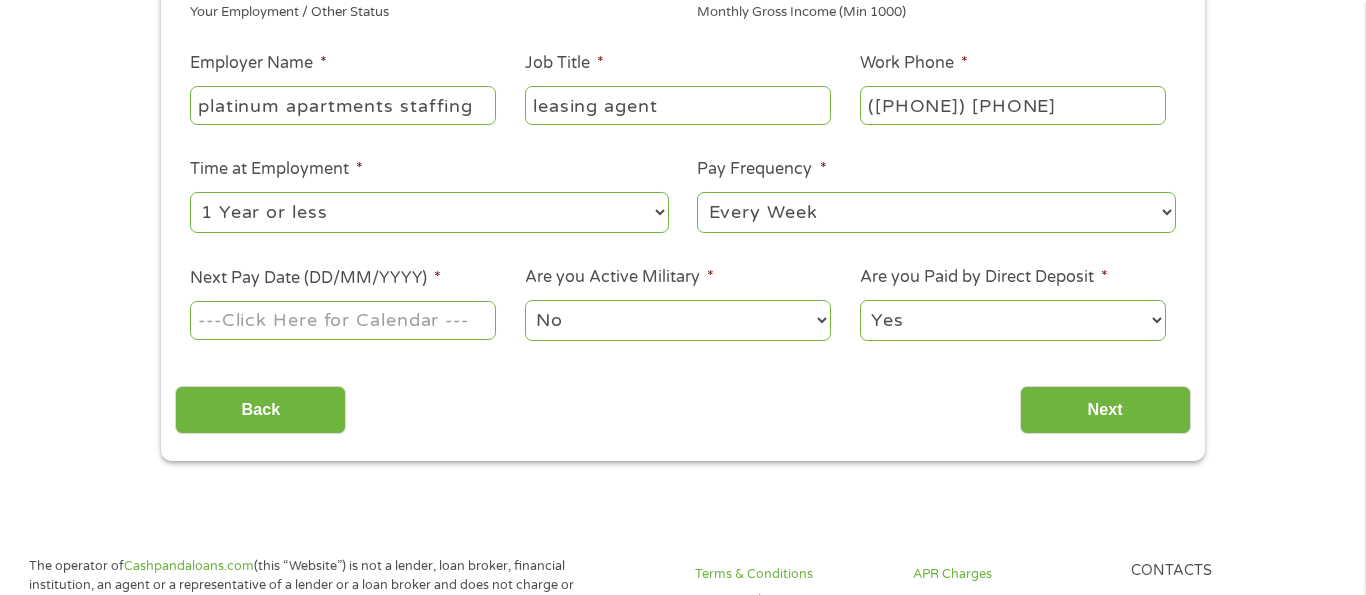 scroll, scrollTop: 422, scrollLeft: 0, axis: vertical 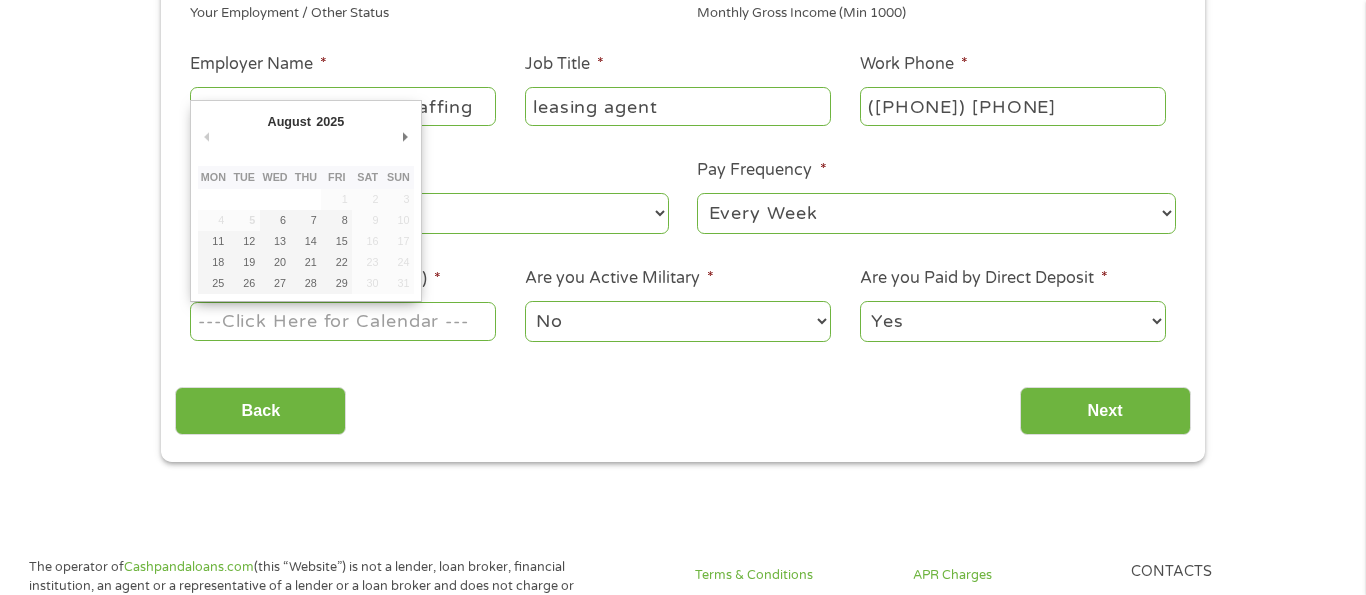 click on "Next Pay Date (DD/MM/YYYY) *" at bounding box center (343, 321) 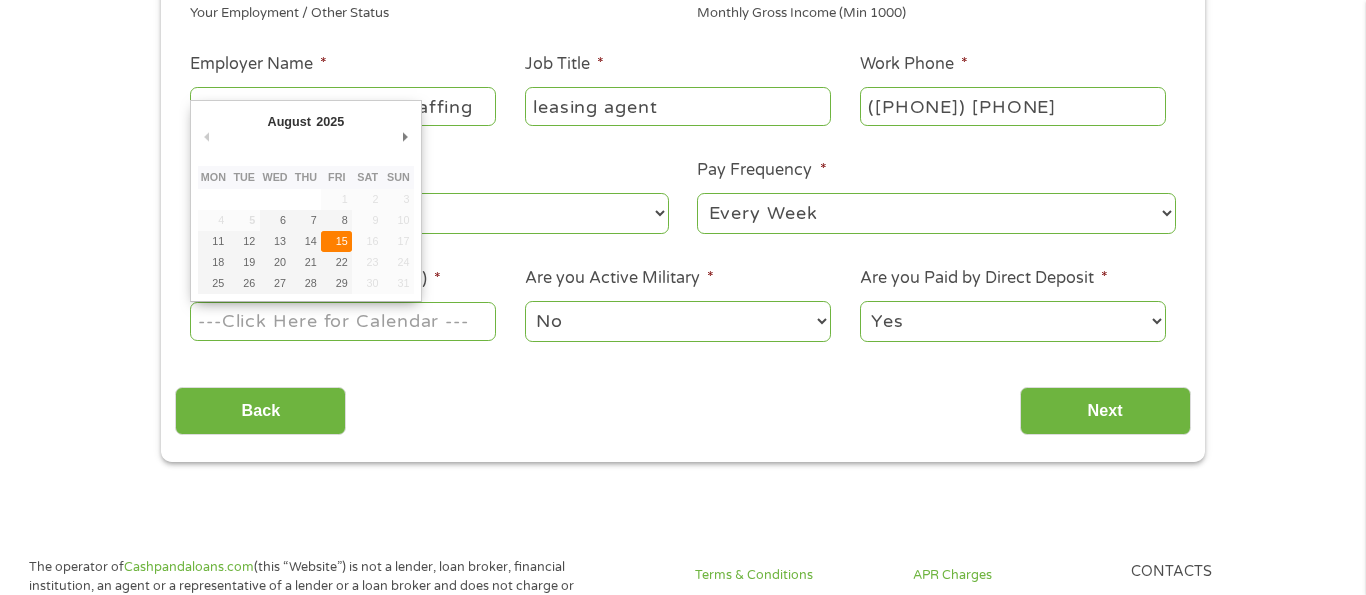 type on "15/08/2025" 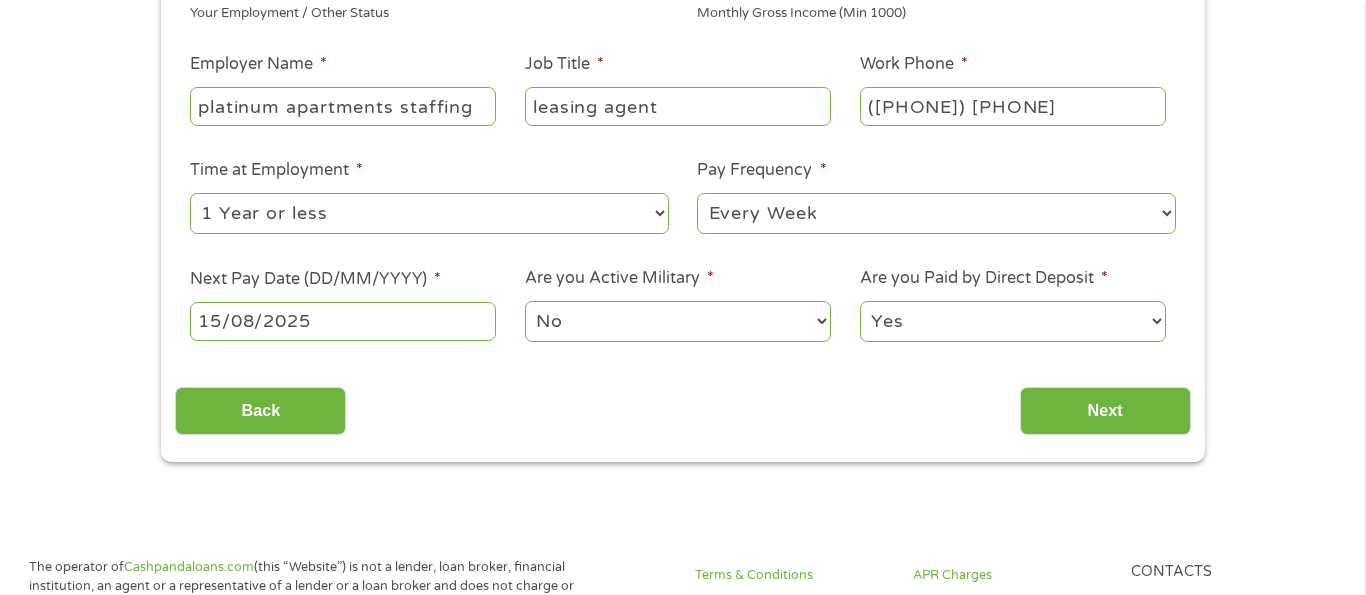 select on "0" 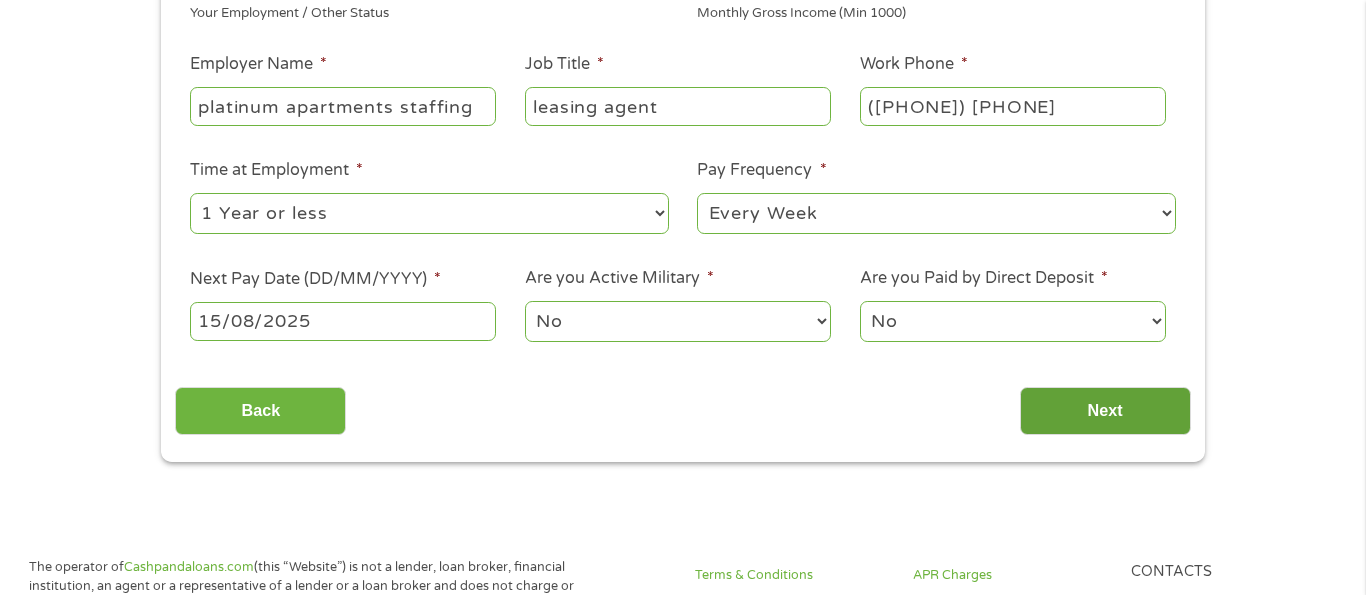 click on "Next" at bounding box center (1105, 411) 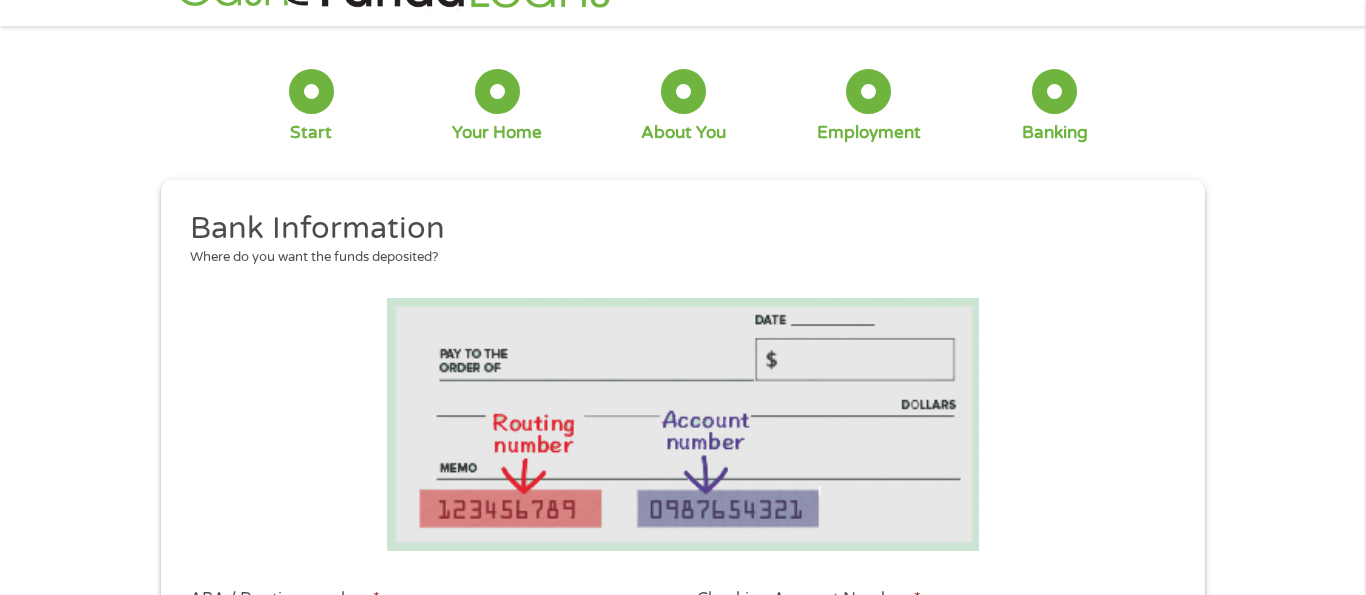 scroll, scrollTop: 8, scrollLeft: 8, axis: both 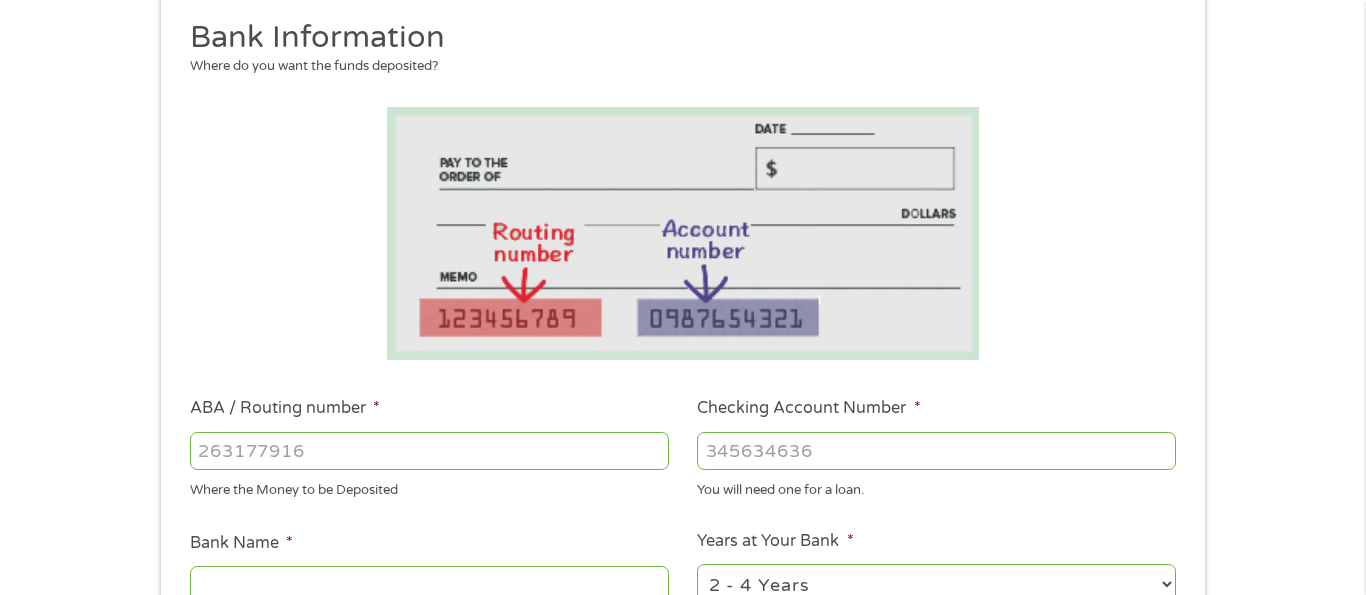 click on "ABA / Routing number *" at bounding box center (429, 451) 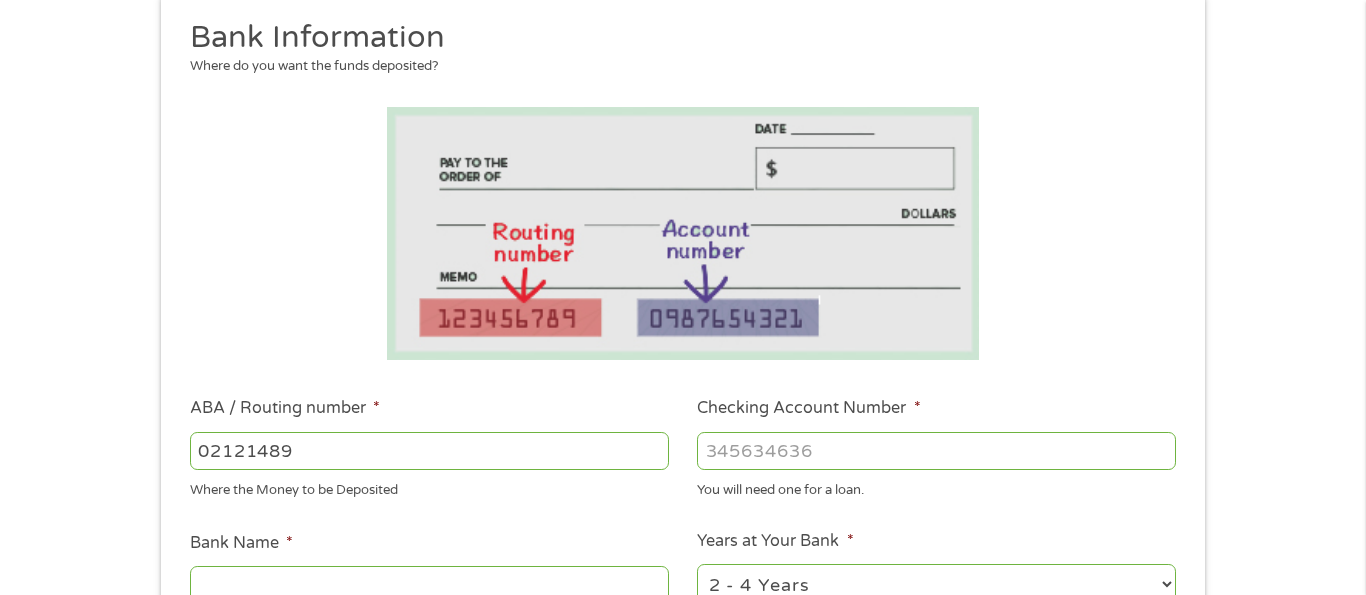 type on "[PHONE]" 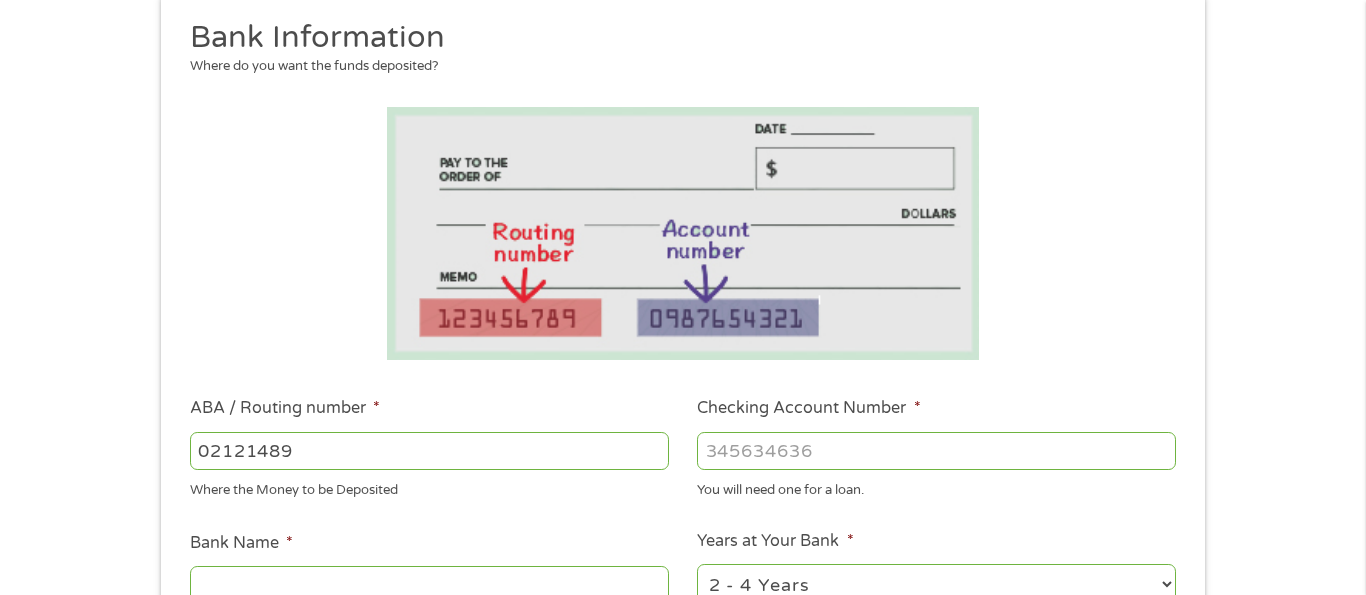 type on "Cross River Bank" 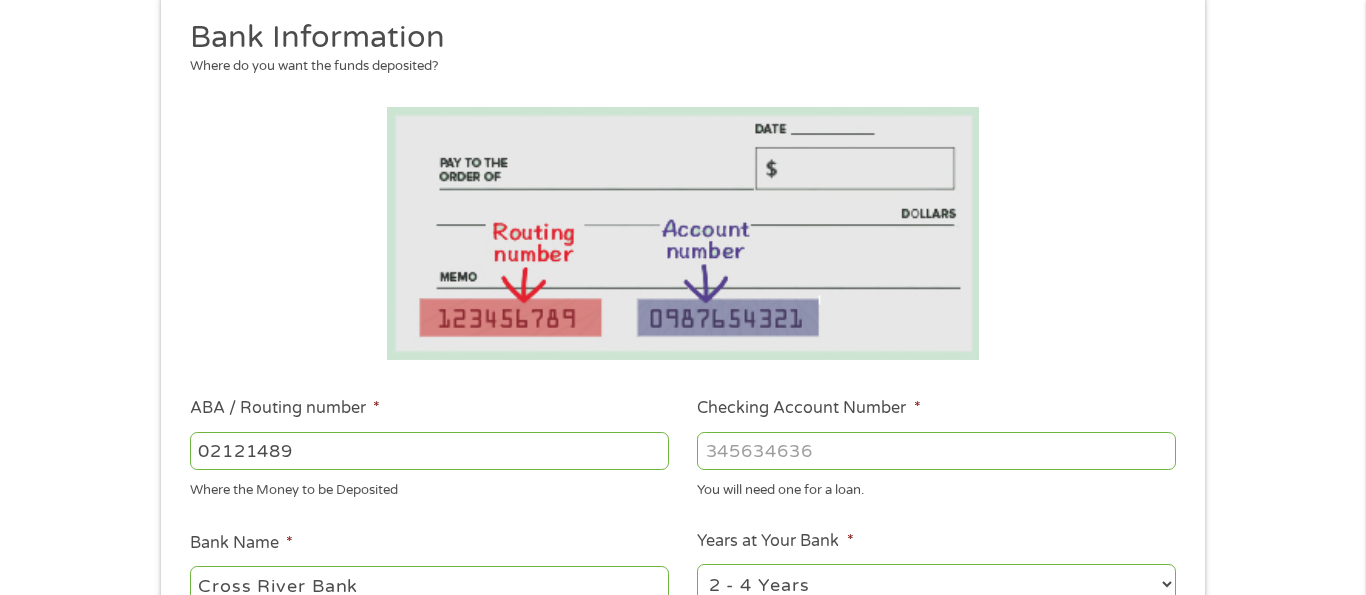 type on "[PHONE]" 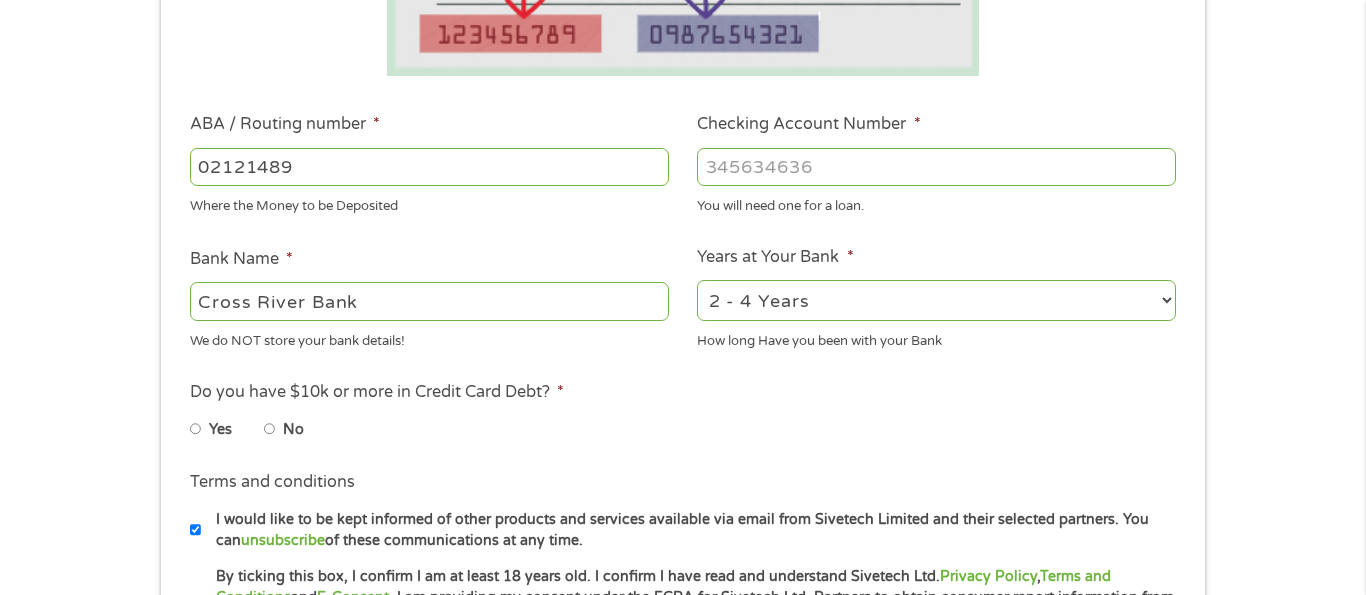 scroll, scrollTop: 566, scrollLeft: 0, axis: vertical 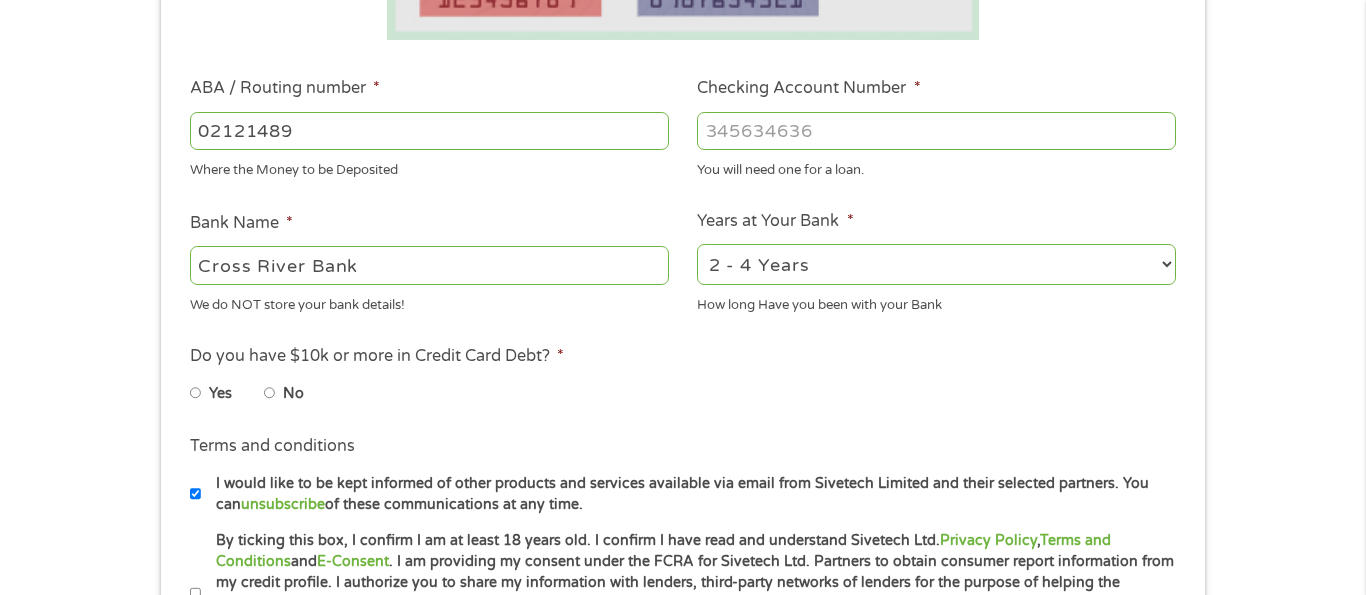 type on "[PHONE]" 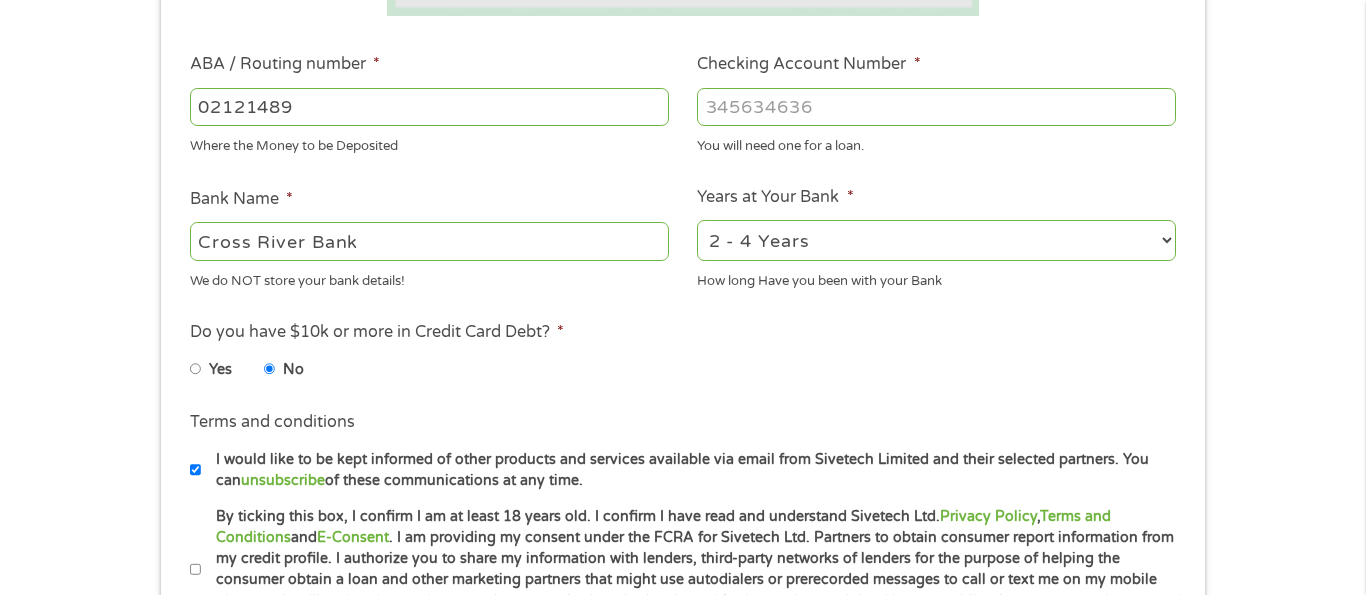 scroll, scrollTop: 595, scrollLeft: 0, axis: vertical 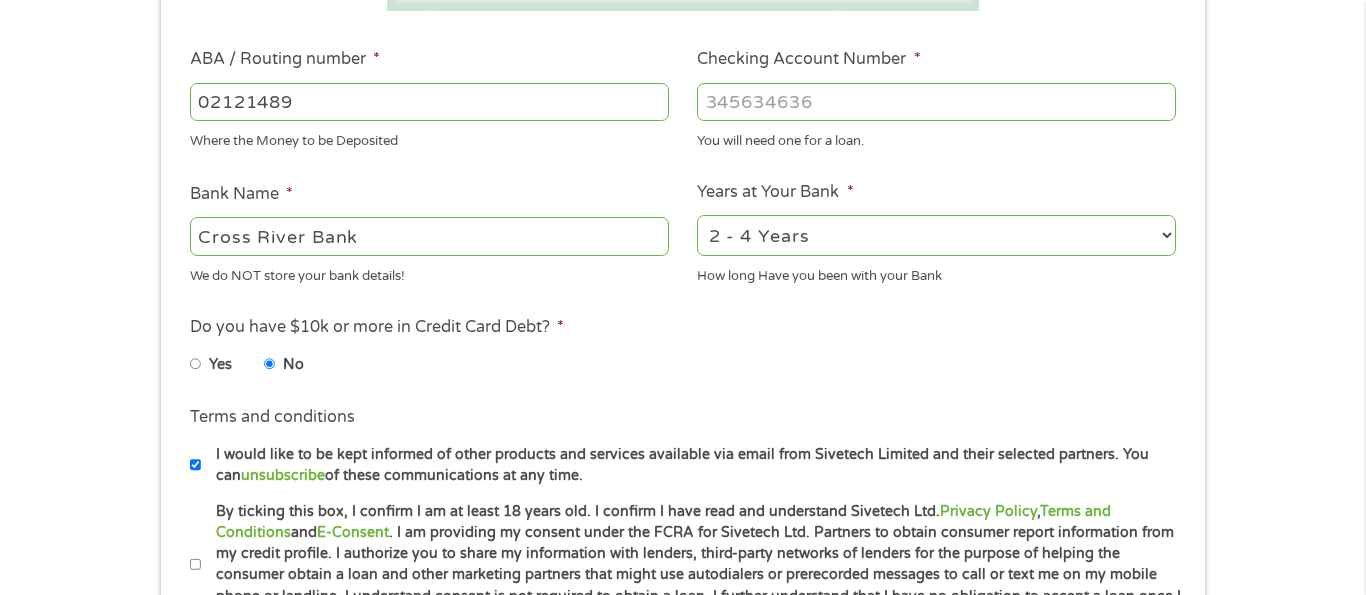 select on "12months" 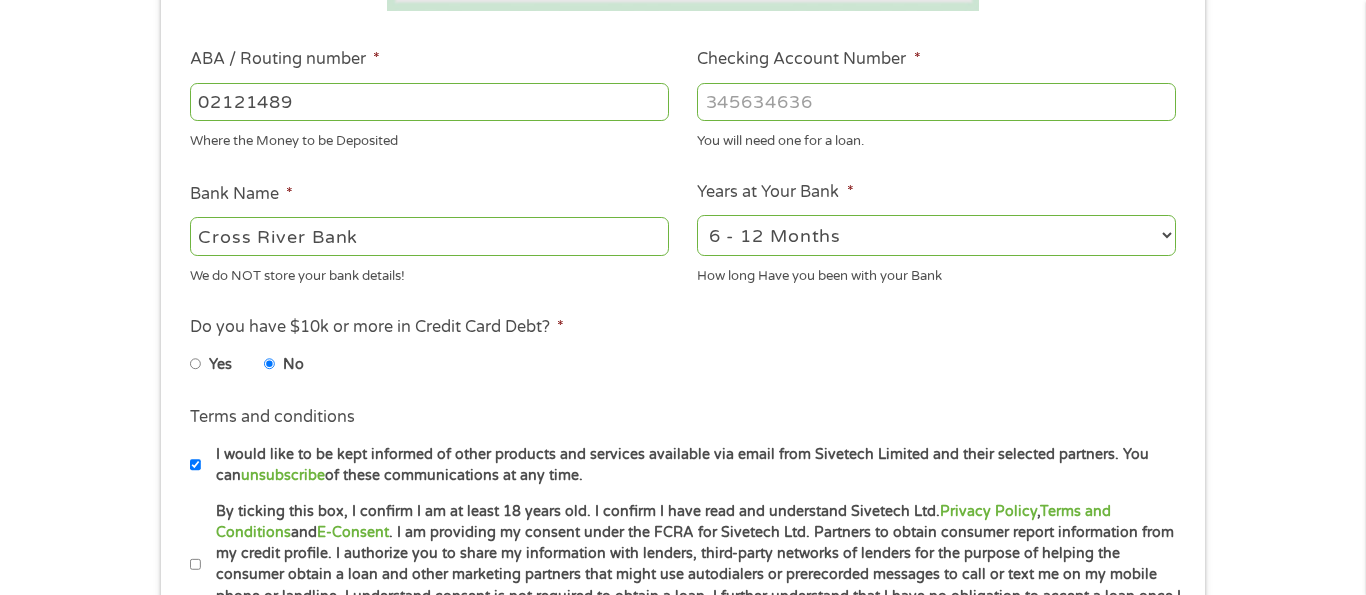 click on "[PHONE]" at bounding box center (429, 102) 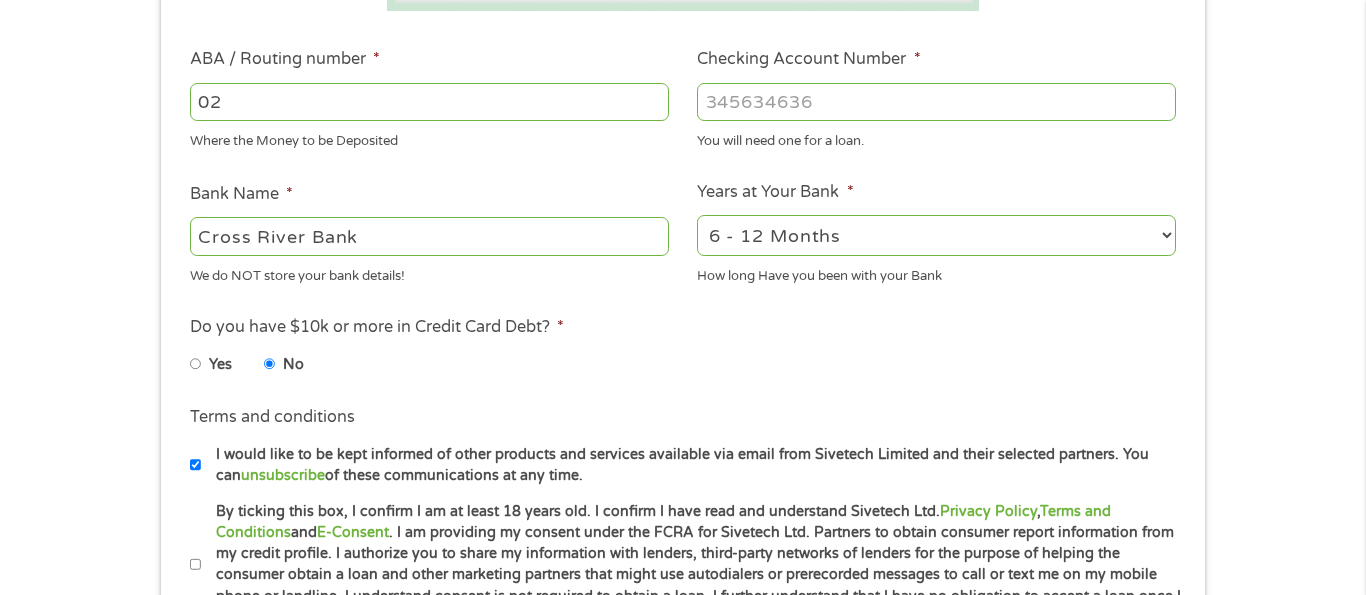 type on "0" 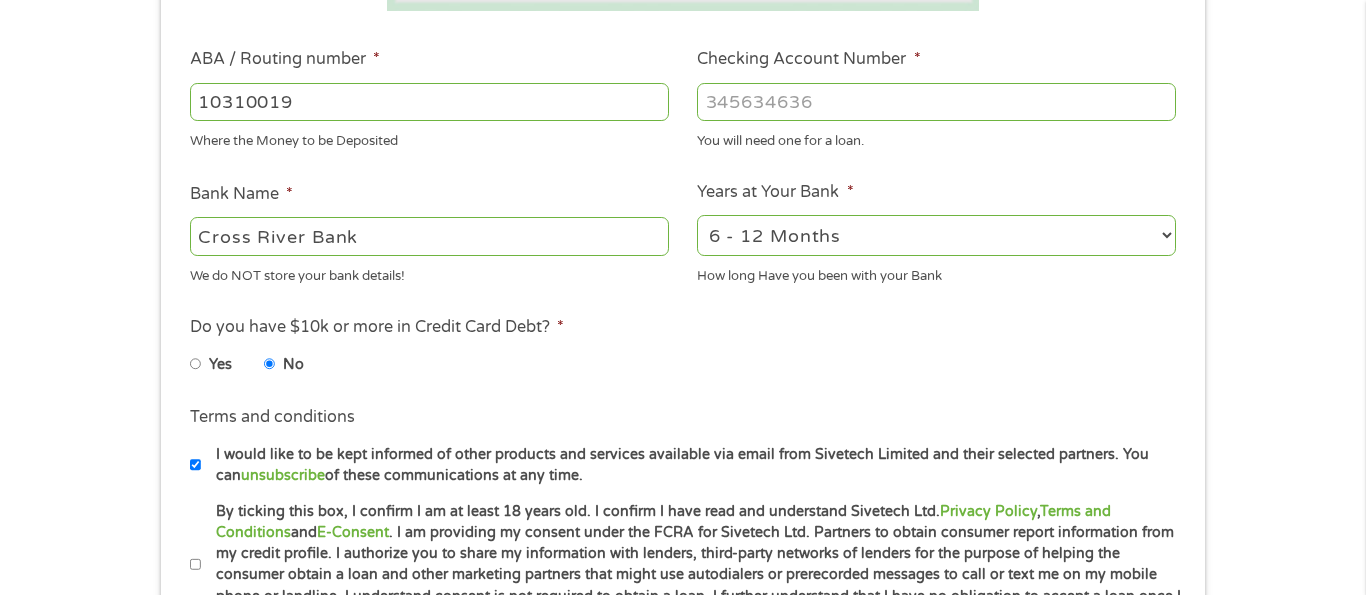type on "103100195" 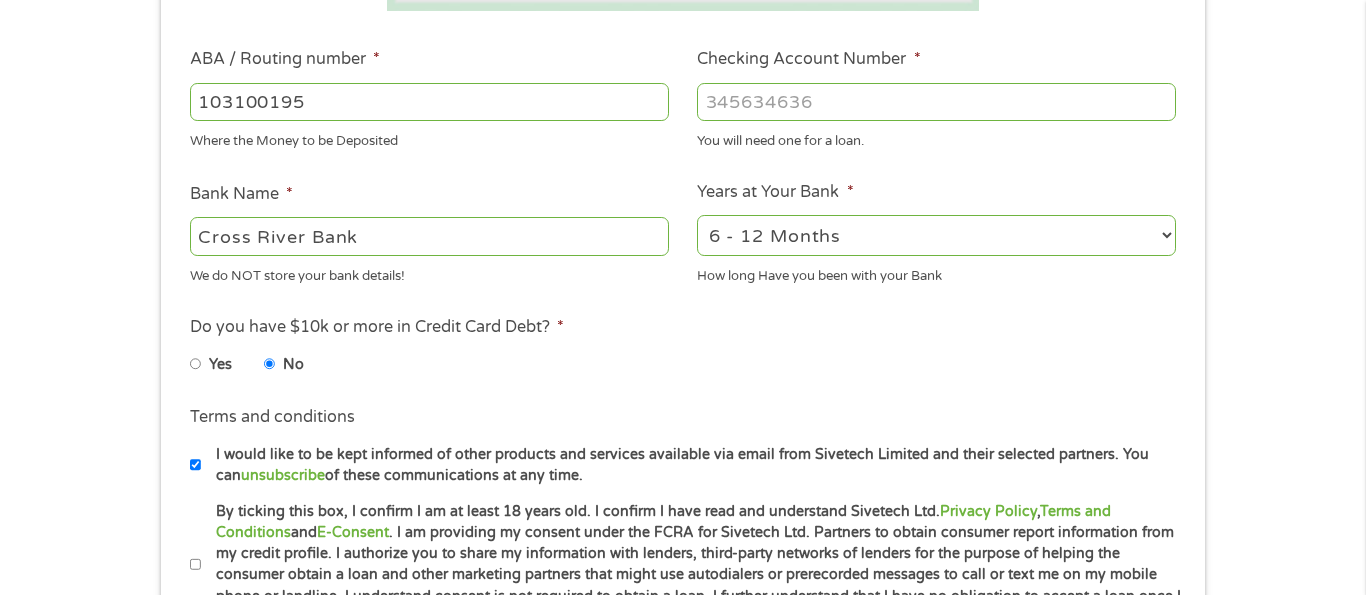 type on "CENTRAL NATIONAL BANK  TRUST" 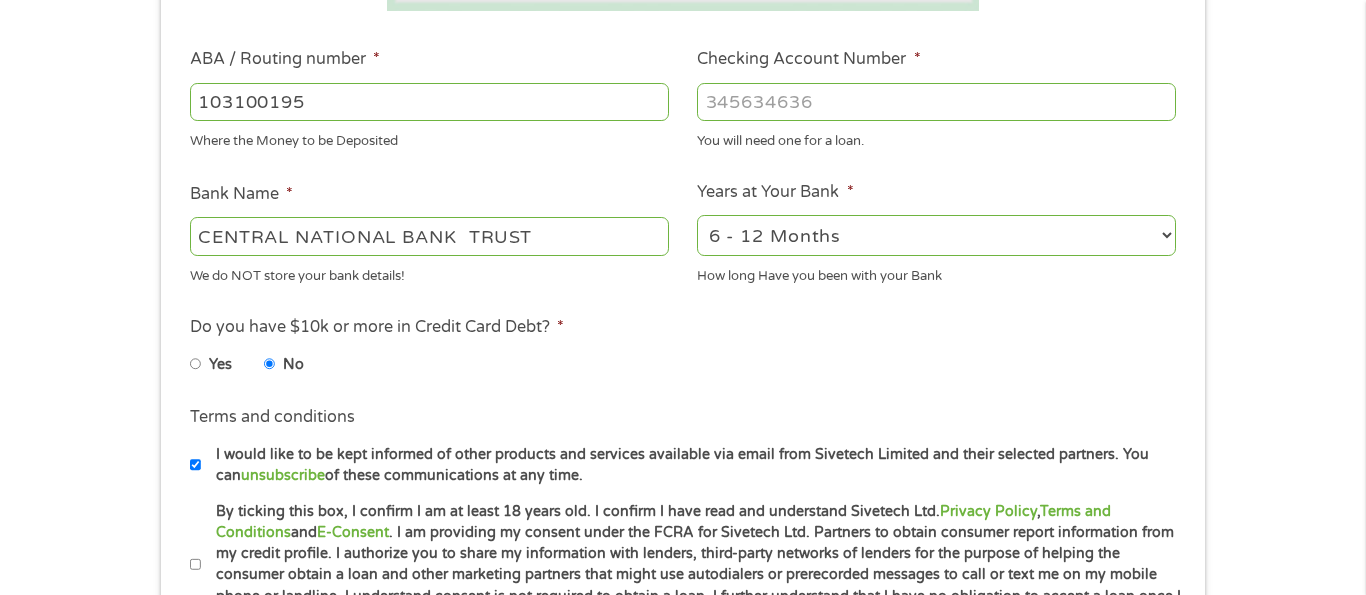 type on "103100195" 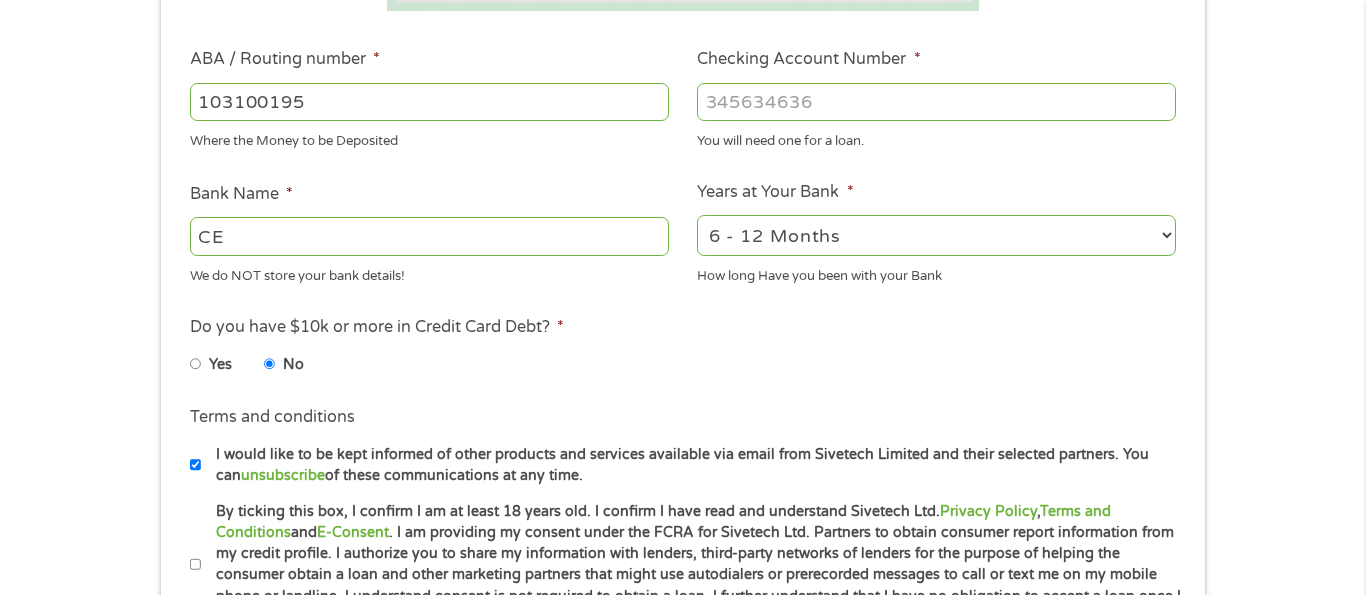 type on "C" 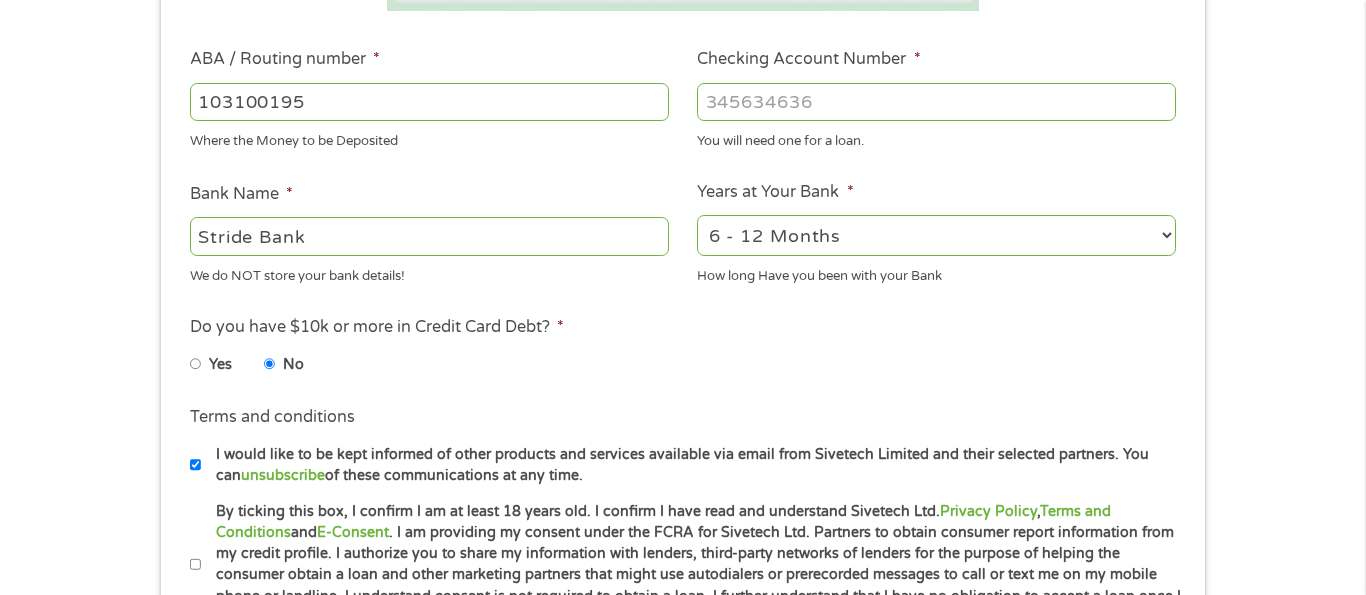 type on "Stride Bank" 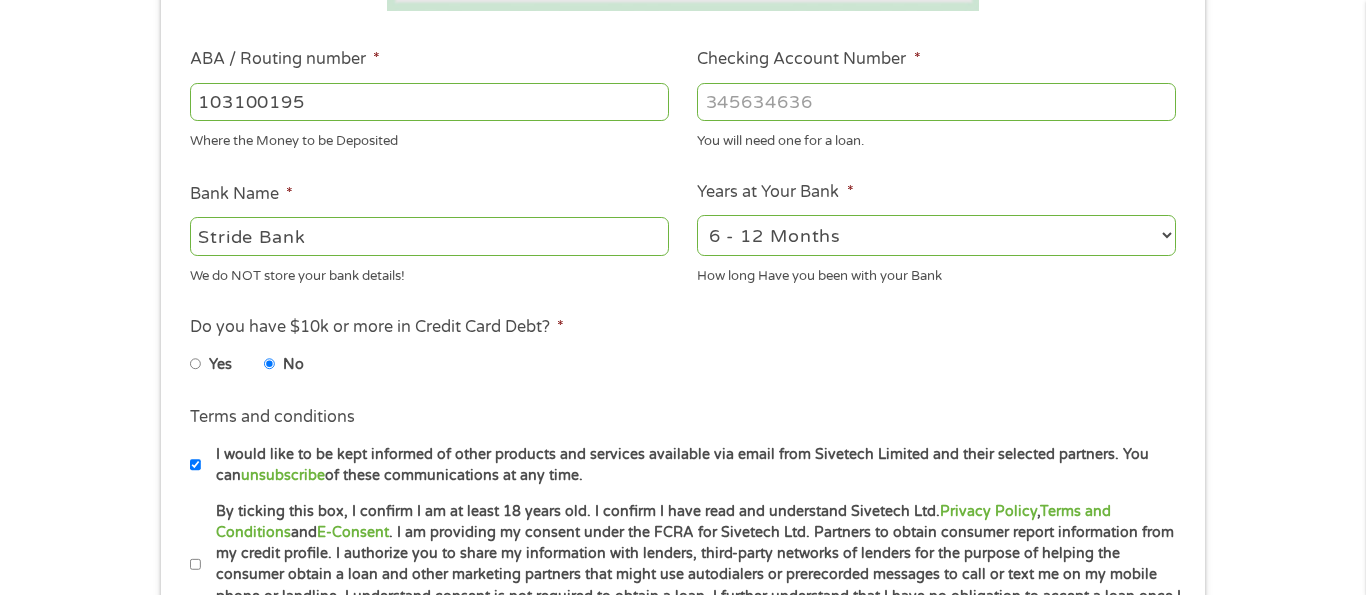 select on "60months" 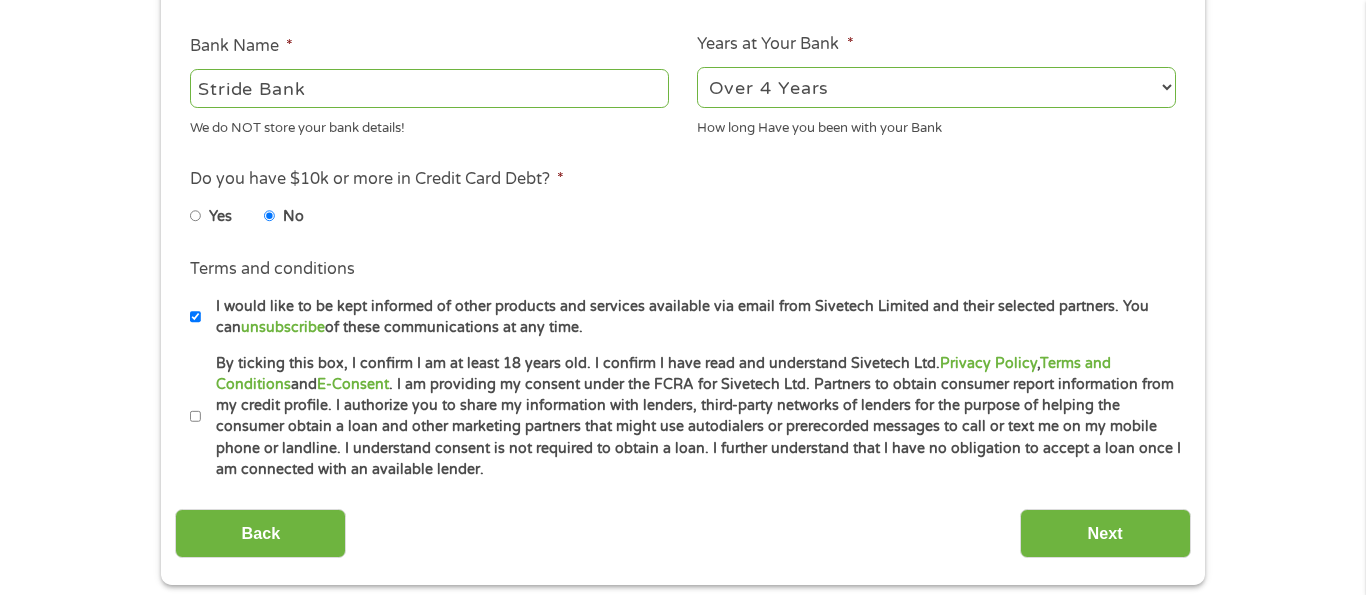 scroll, scrollTop: 746, scrollLeft: 0, axis: vertical 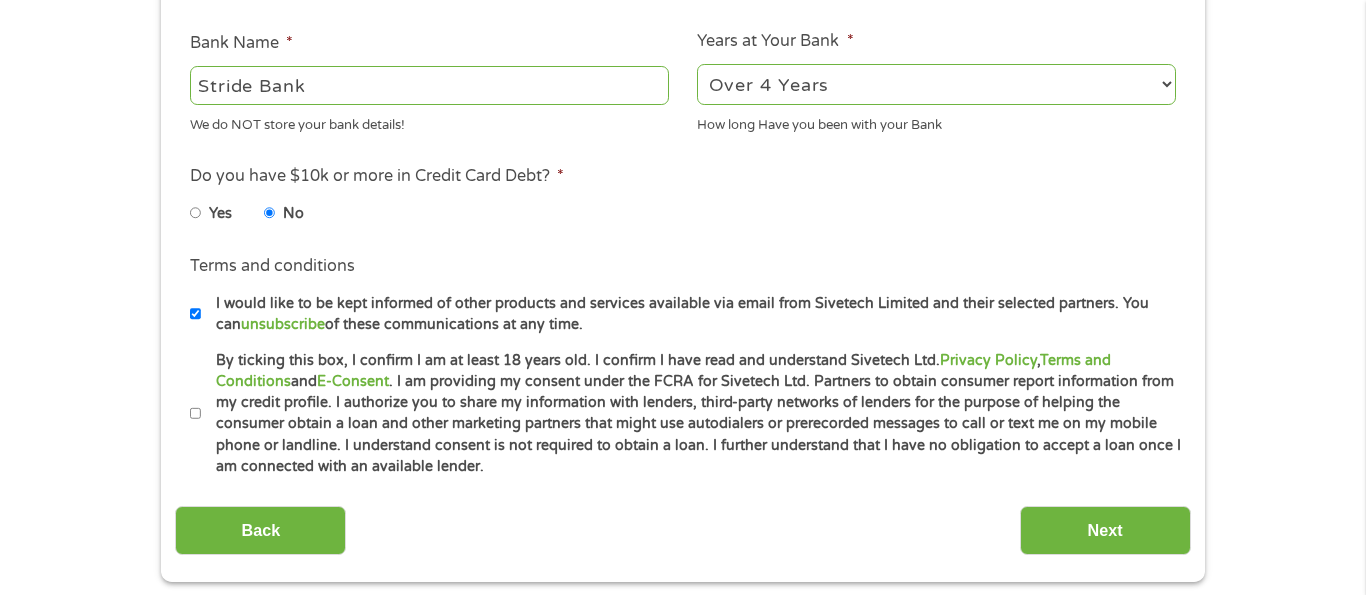 click on "By ticking this box, I confirm I am at least 18 years old. I confirm I have read and understand Sivetech Ltd.  Privacy Policy ,  Terms and Conditions  and  E-Consent . I am providing my consent under the FCRA for Sivetech Ltd. Partners to obtain consumer report information from my credit profile. I authorize you to share my information with lenders, third-party networks of lenders for the purpose of helping the consumer obtain a loan and other marketing partners that might use autodialers or prerecorded messages to call or text me on my mobile phone or landline. I understand consent is not required to obtain a loan. I further understand that I have no obligation to accept a loan once I am connected with an available lender." at bounding box center (196, 414) 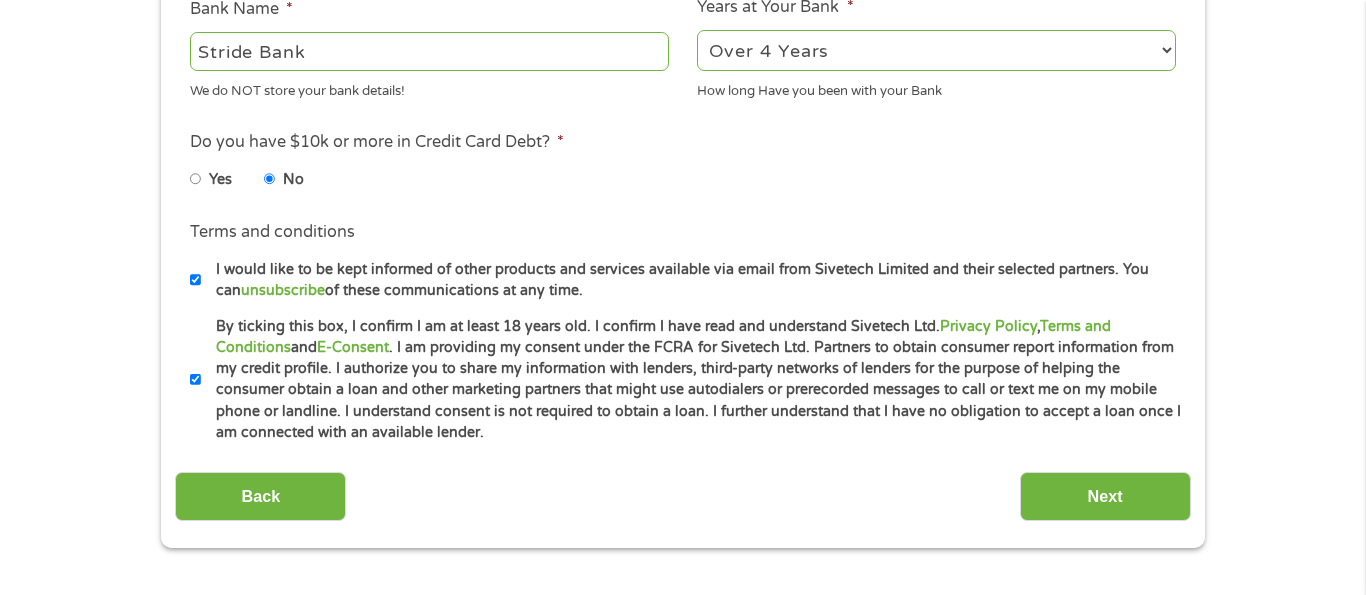 scroll, scrollTop: 790, scrollLeft: 0, axis: vertical 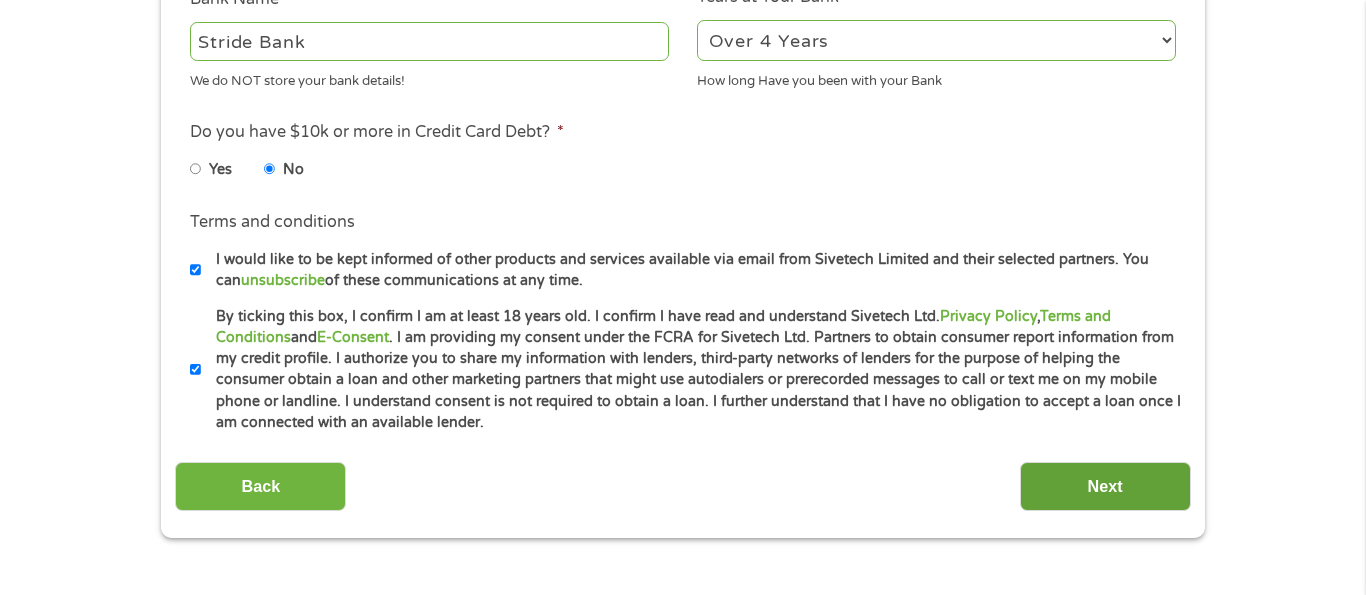 click on "Next" at bounding box center [1105, 486] 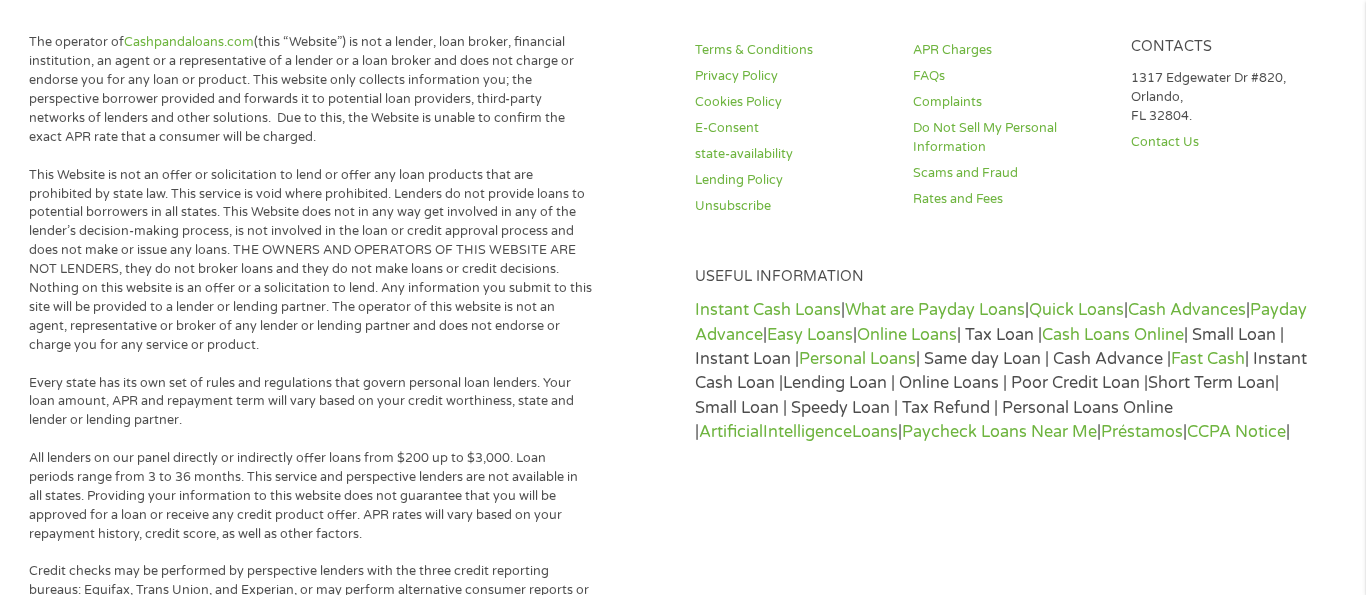scroll, scrollTop: 64, scrollLeft: 0, axis: vertical 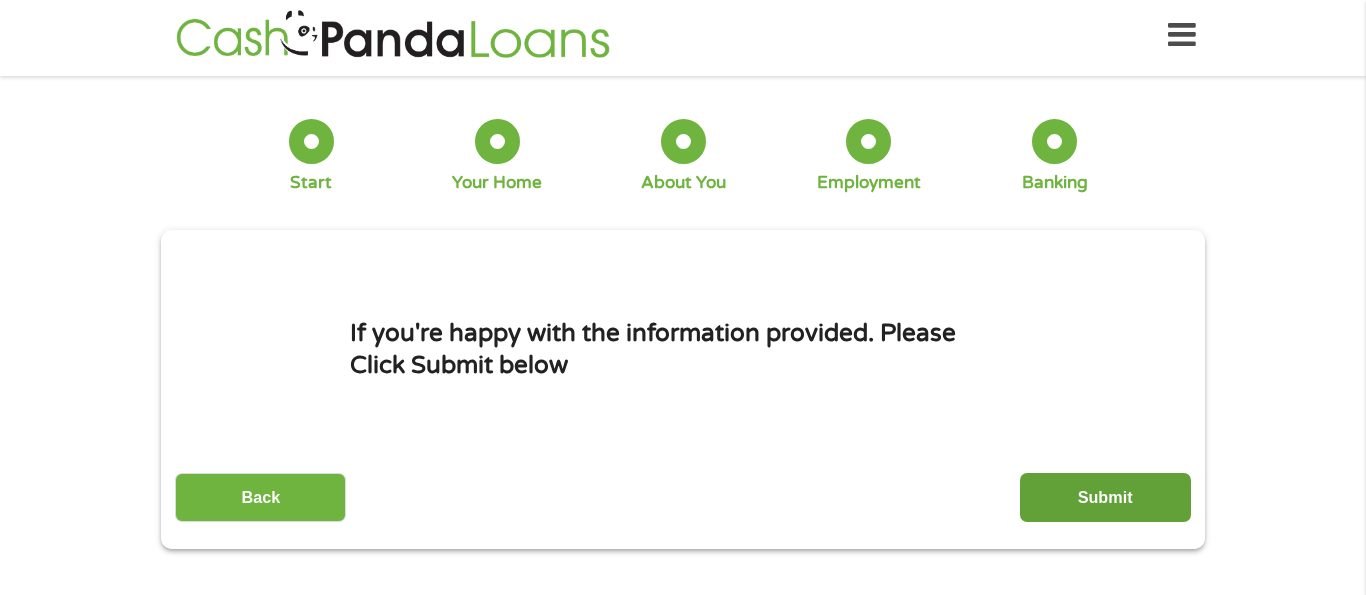 click on "Submit" at bounding box center (1105, 497) 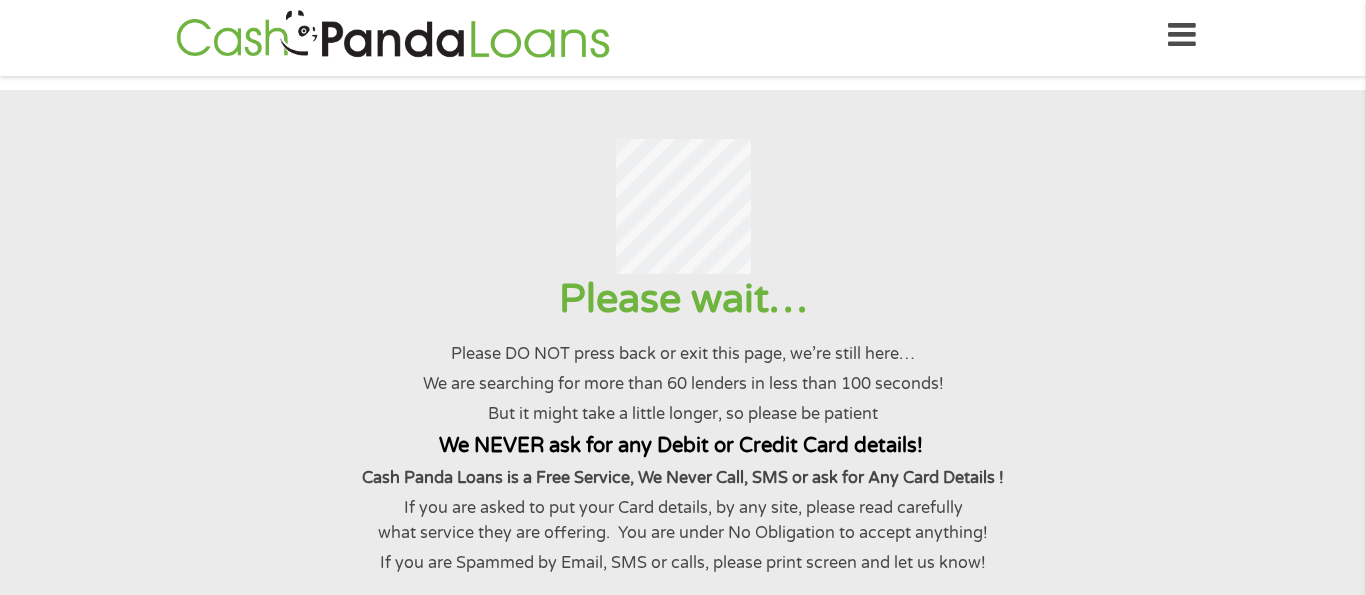 scroll, scrollTop: 0, scrollLeft: 0, axis: both 